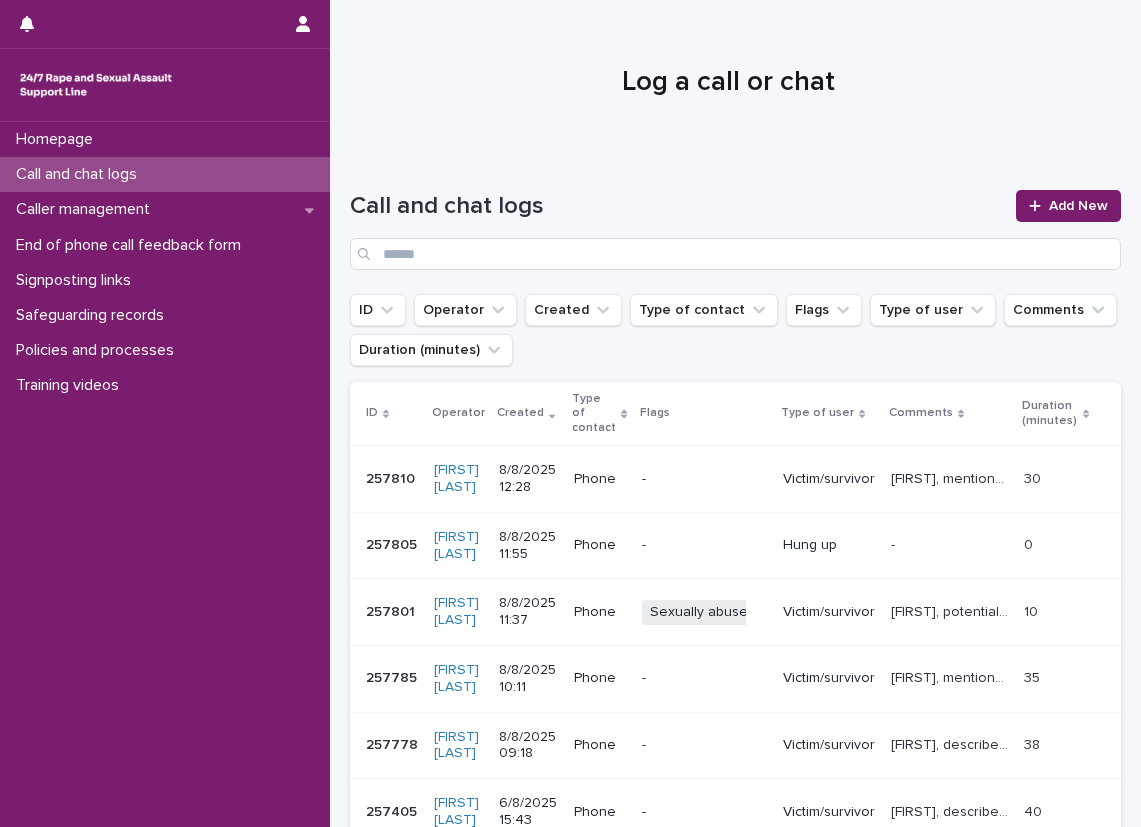 scroll, scrollTop: 0, scrollLeft: 0, axis: both 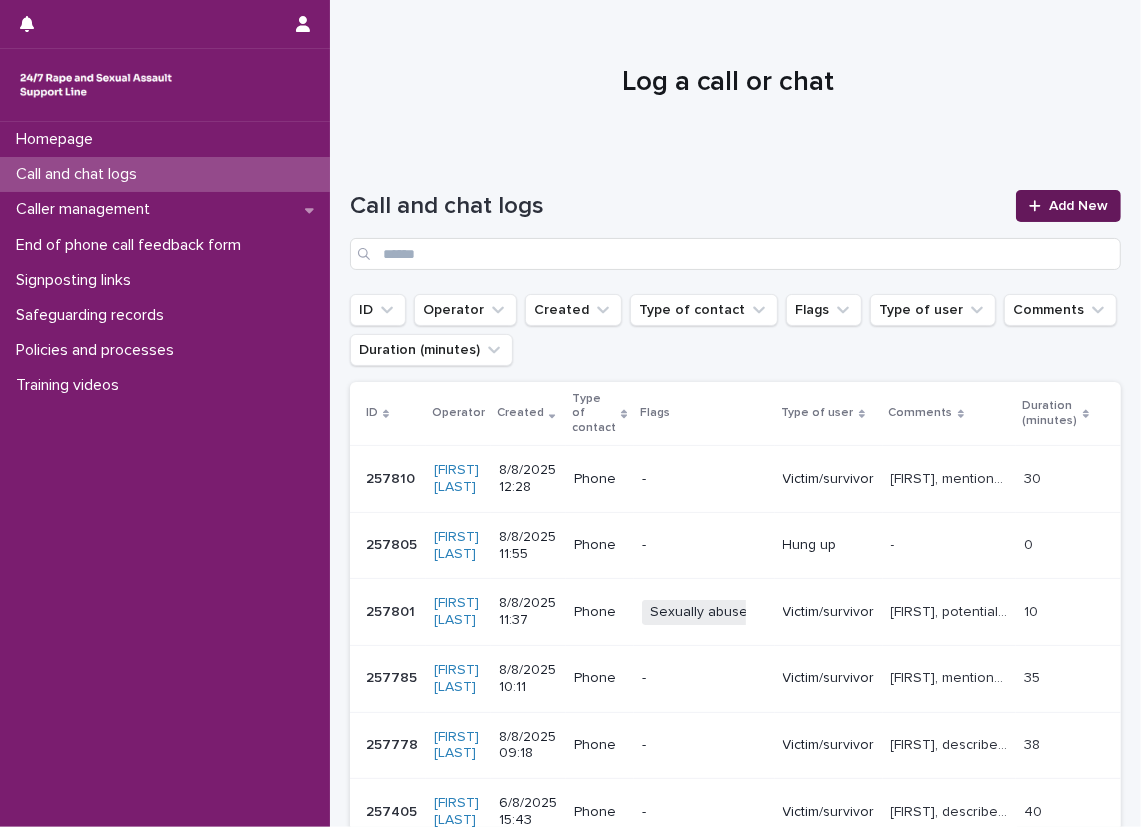 drag, startPoint x: 0, startPoint y: 0, endPoint x: 1057, endPoint y: 200, distance: 1075.7551 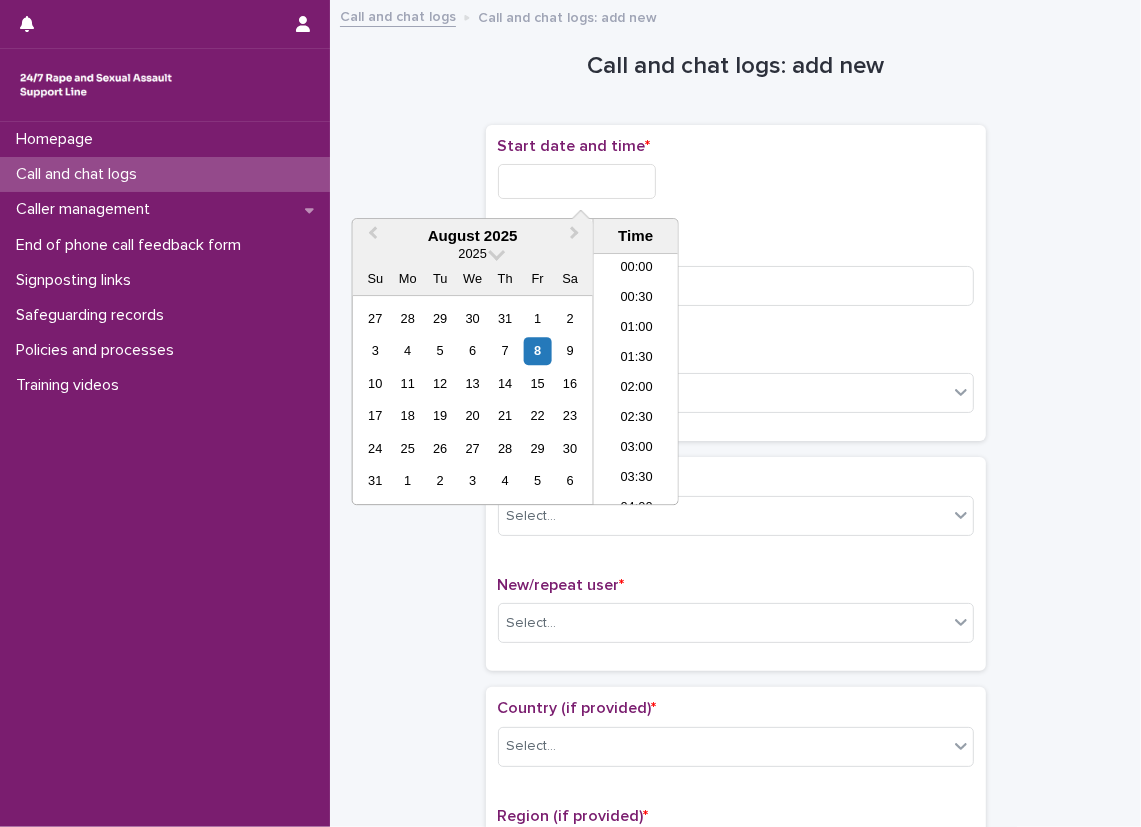 click at bounding box center (577, 181) 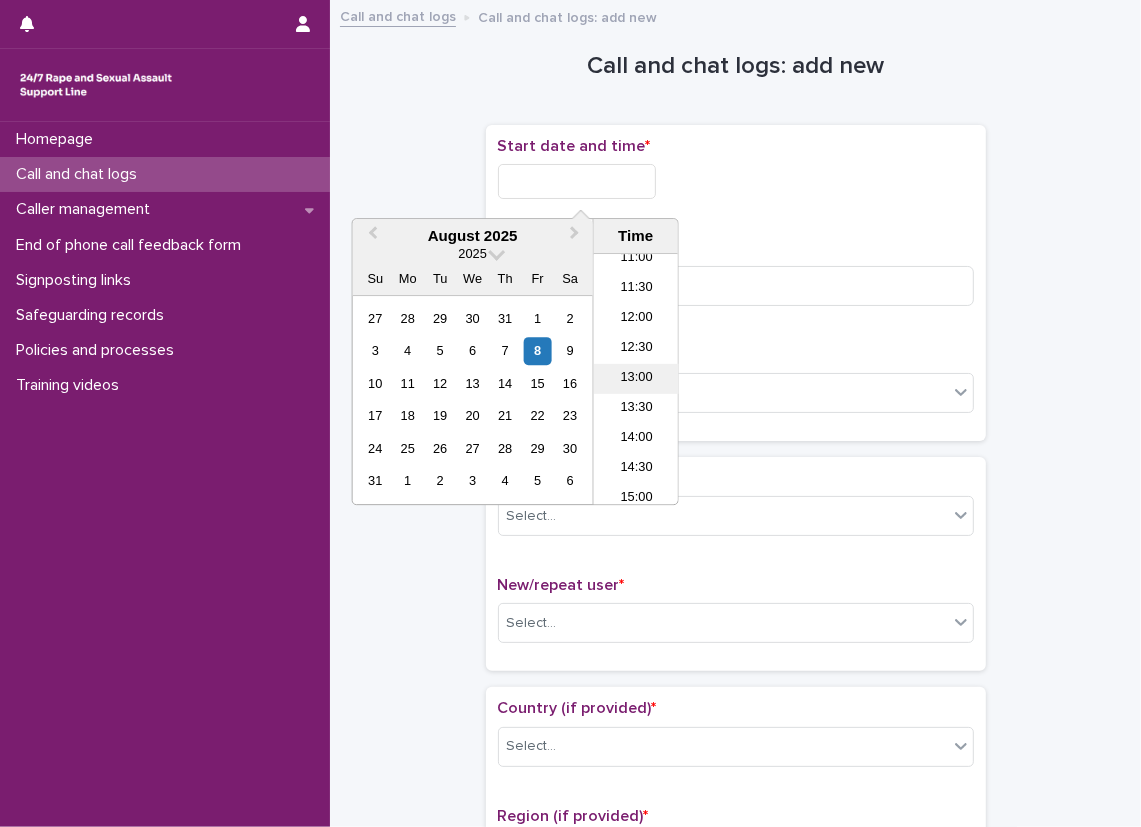 click on "13:00" at bounding box center (636, 379) 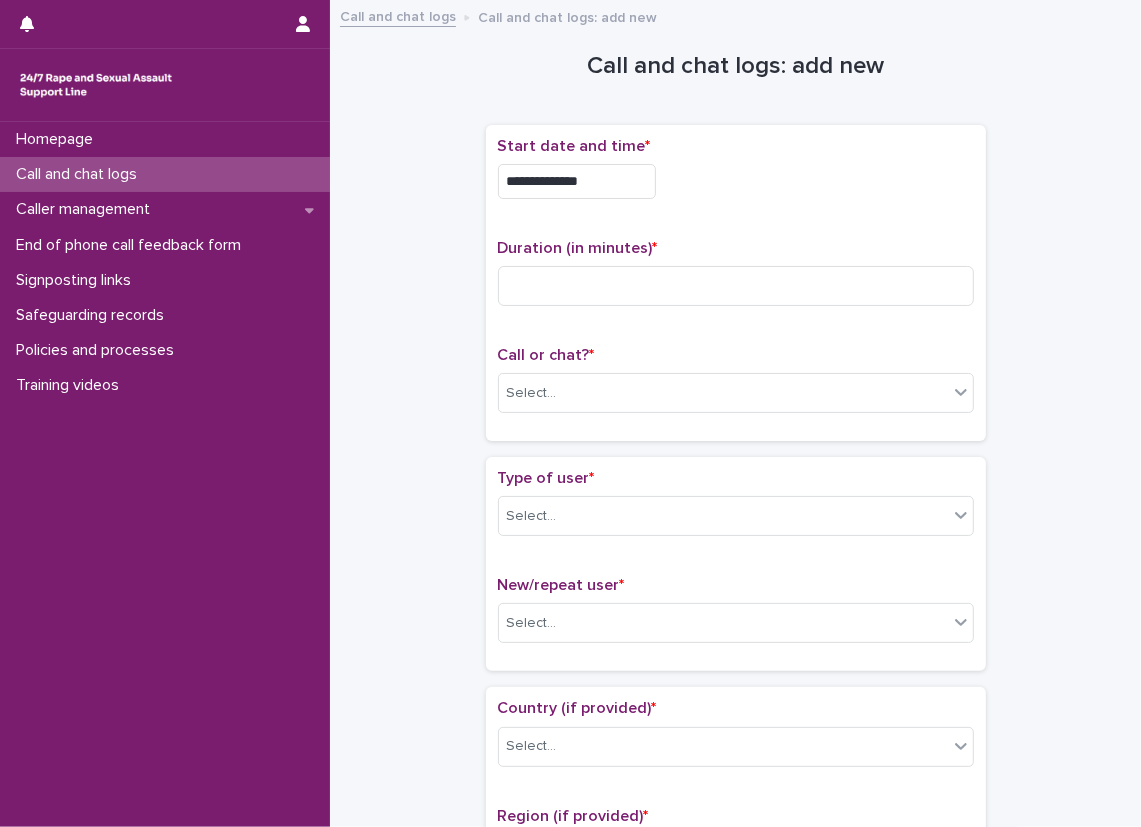 click on "**********" at bounding box center (577, 181) 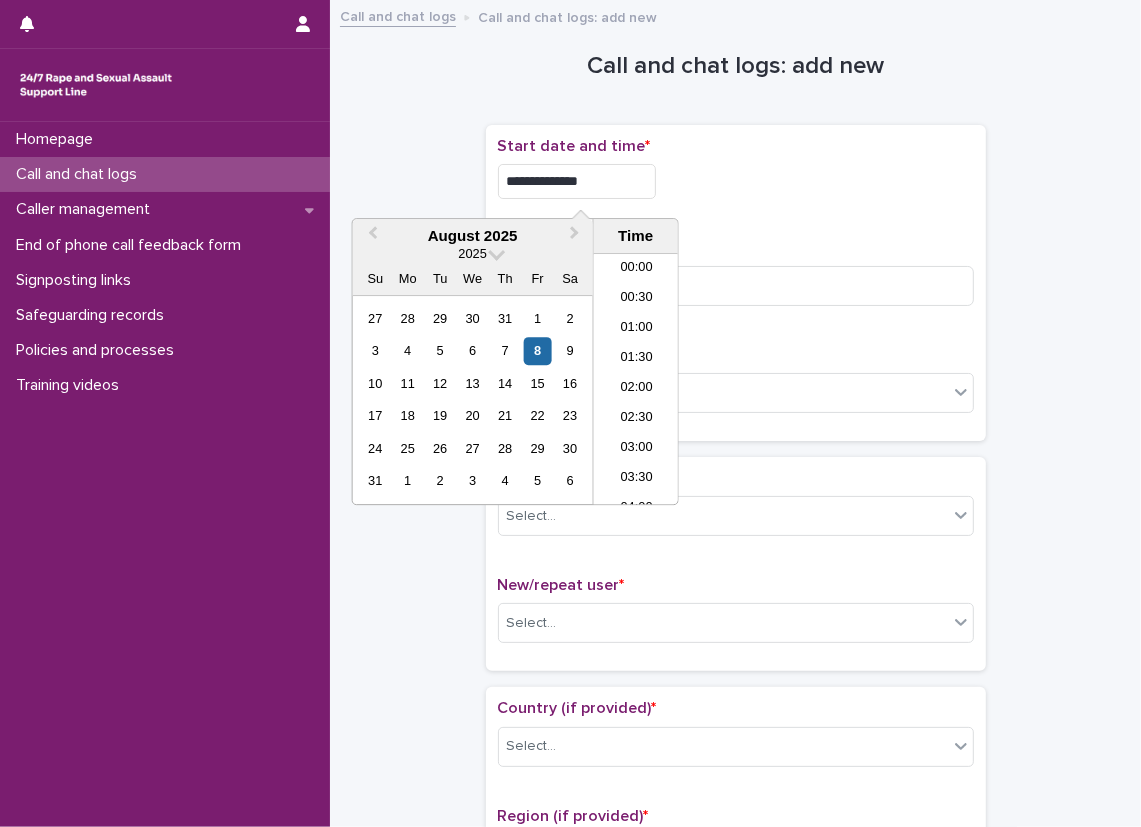 scroll, scrollTop: 670, scrollLeft: 0, axis: vertical 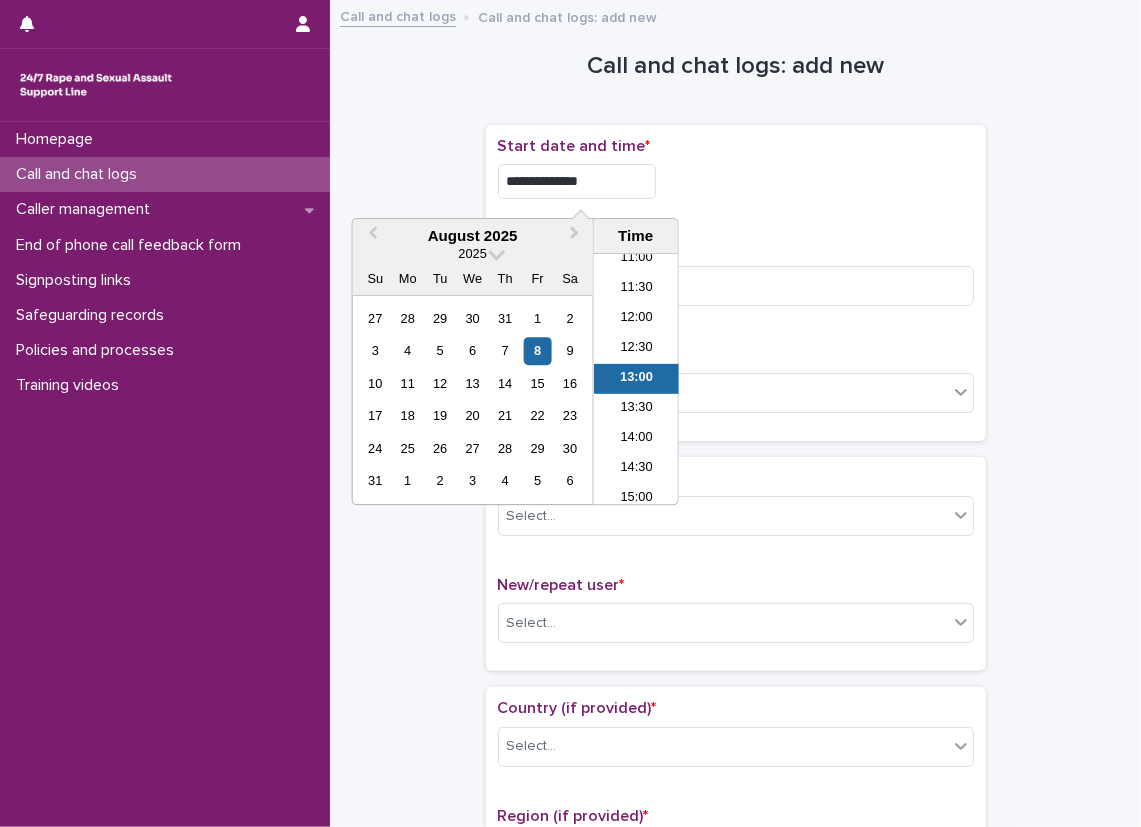 type on "**********" 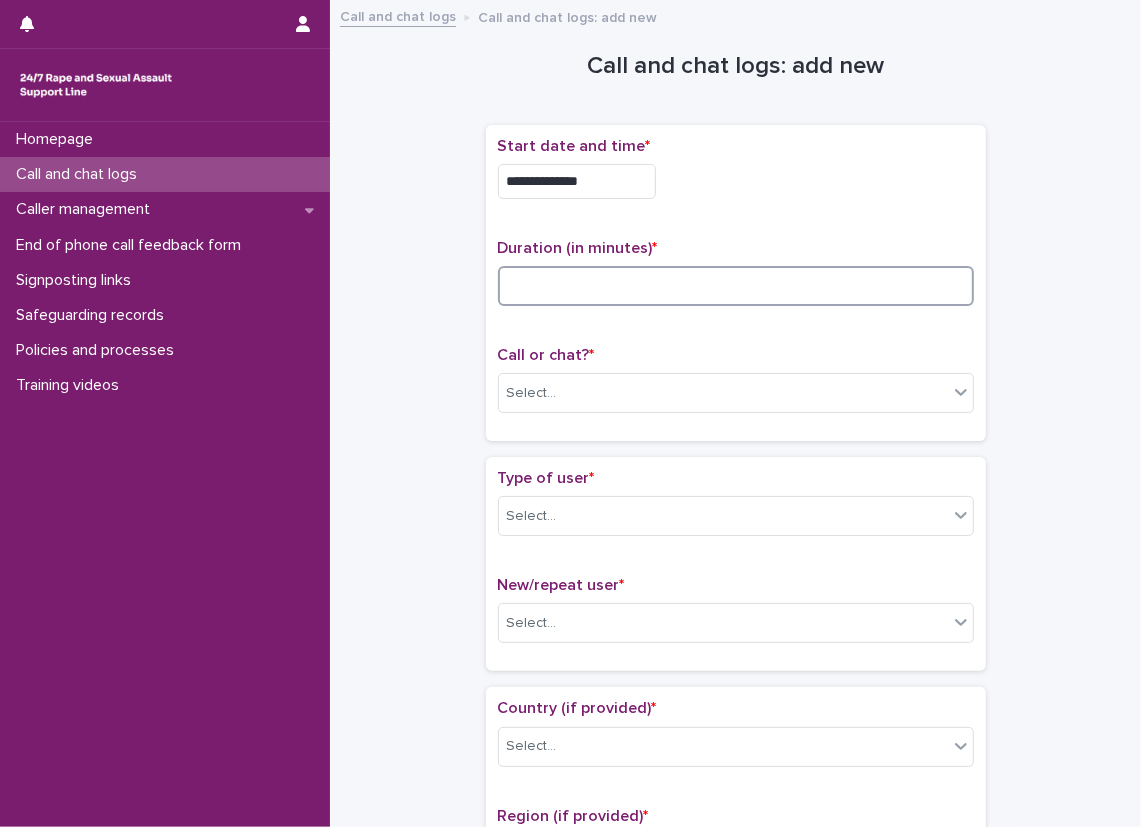 click at bounding box center [736, 286] 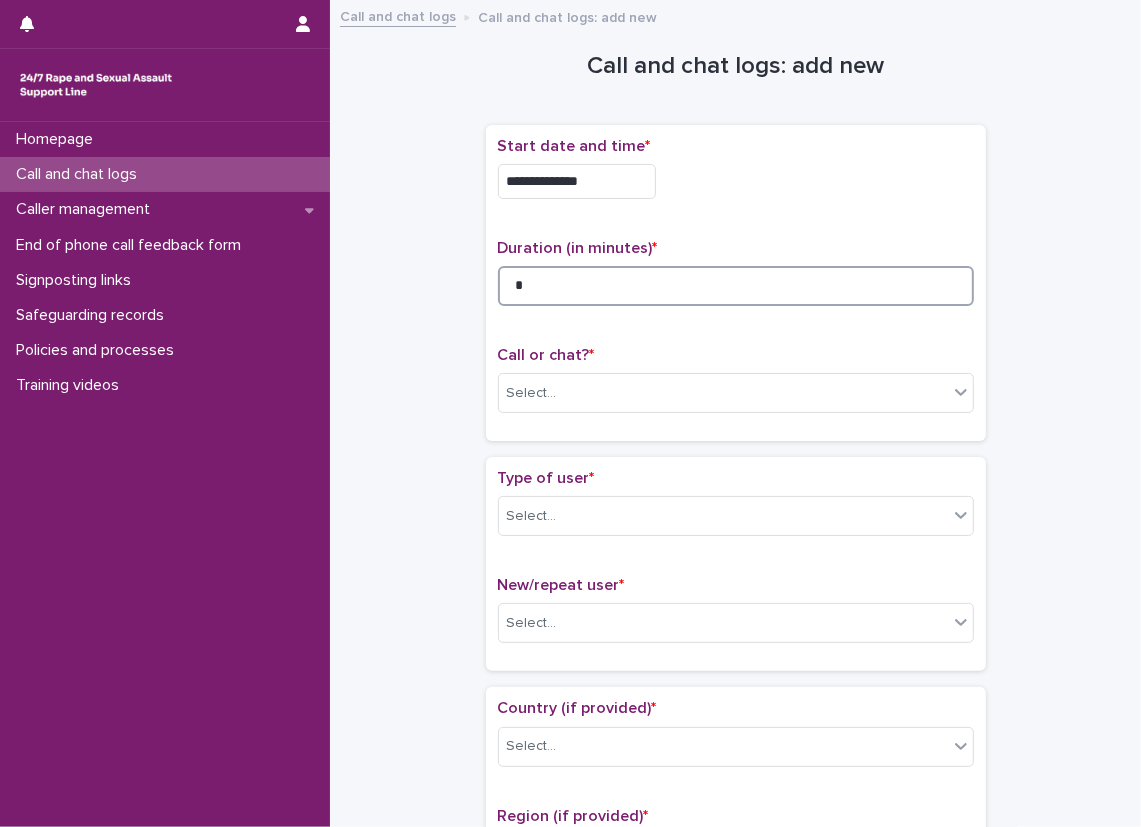 type on "*" 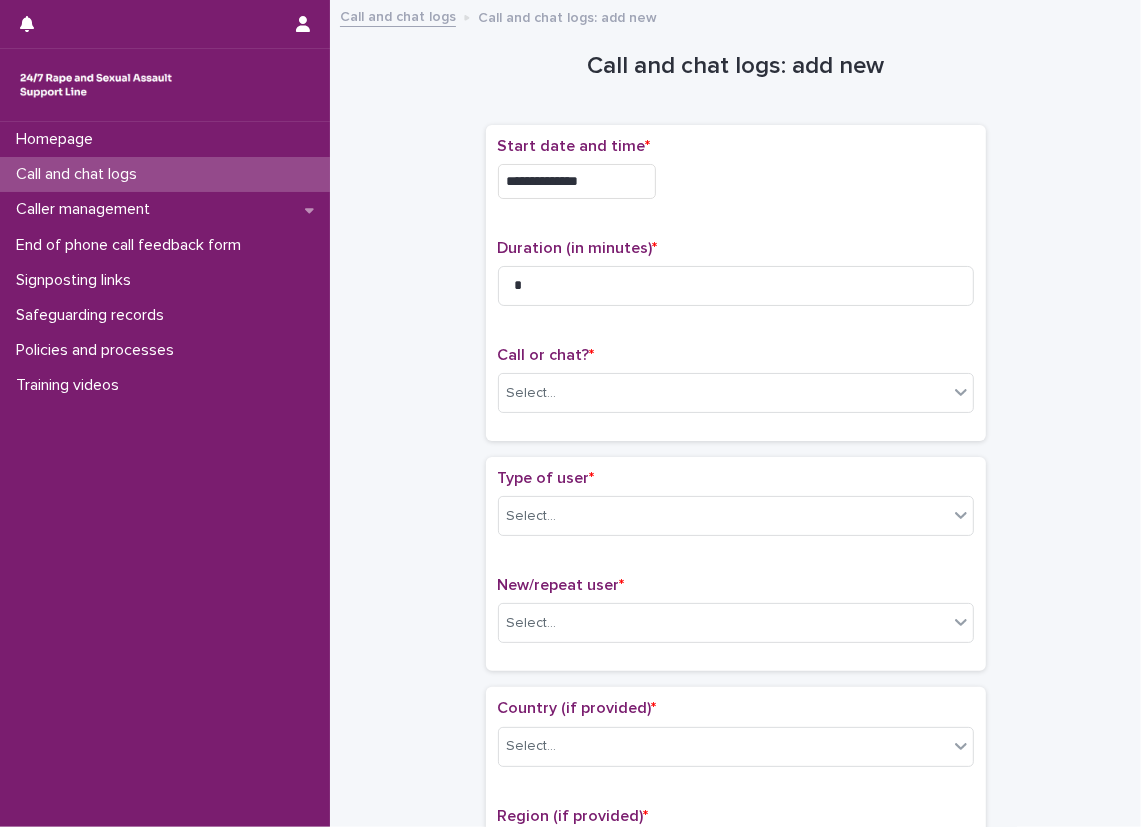 click on "Call or chat? * Select..." at bounding box center (736, 387) 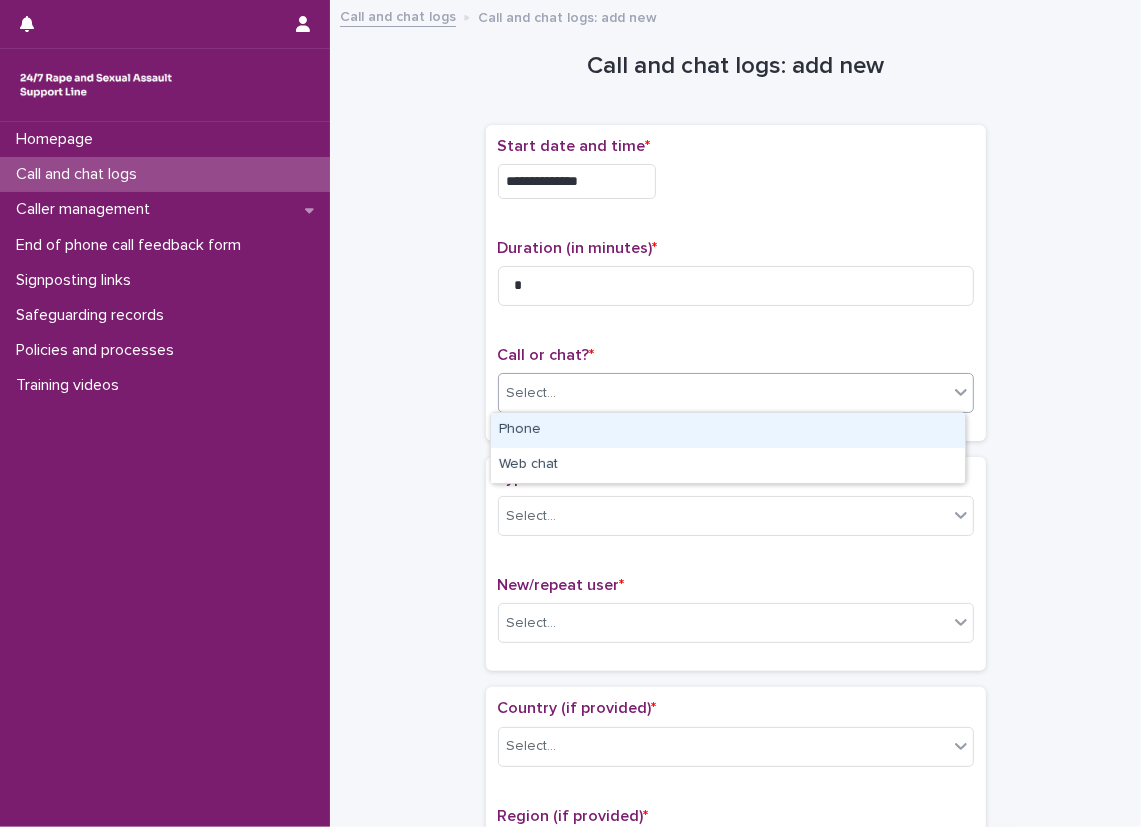 click on "Select..." at bounding box center (723, 393) 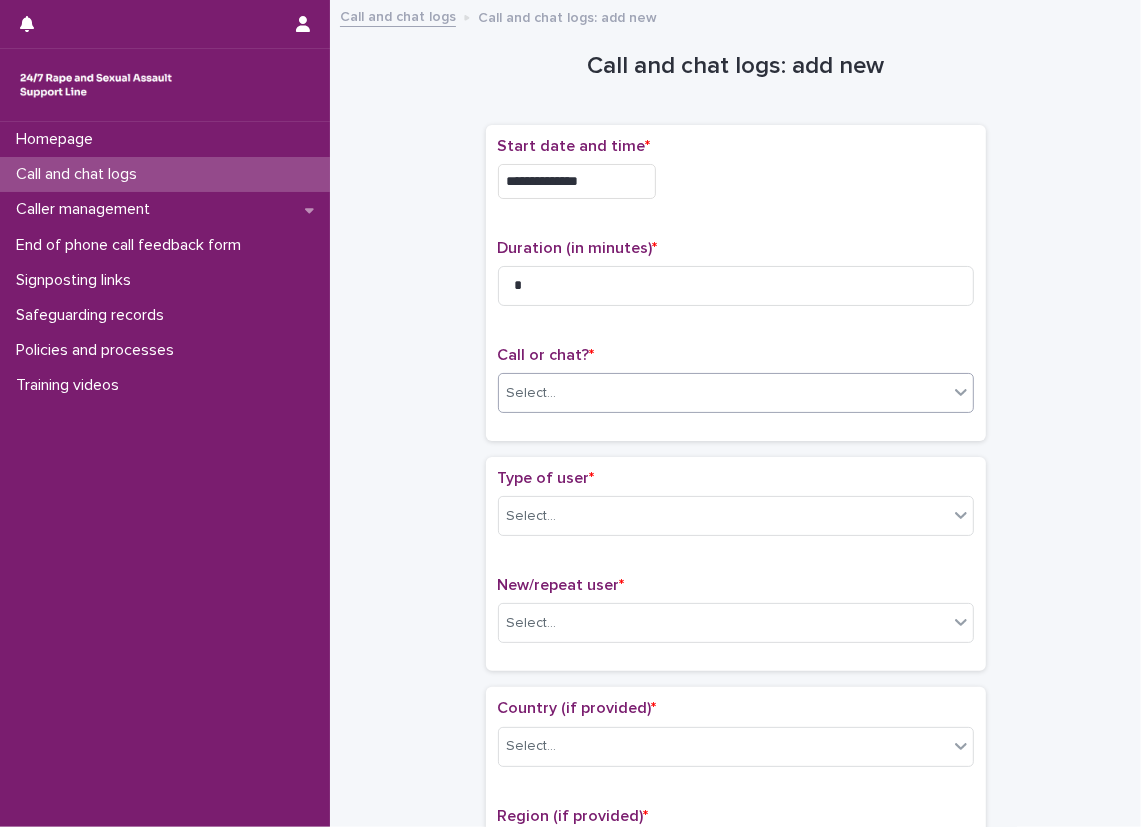 click on "Type of user * Select..." at bounding box center [736, 510] 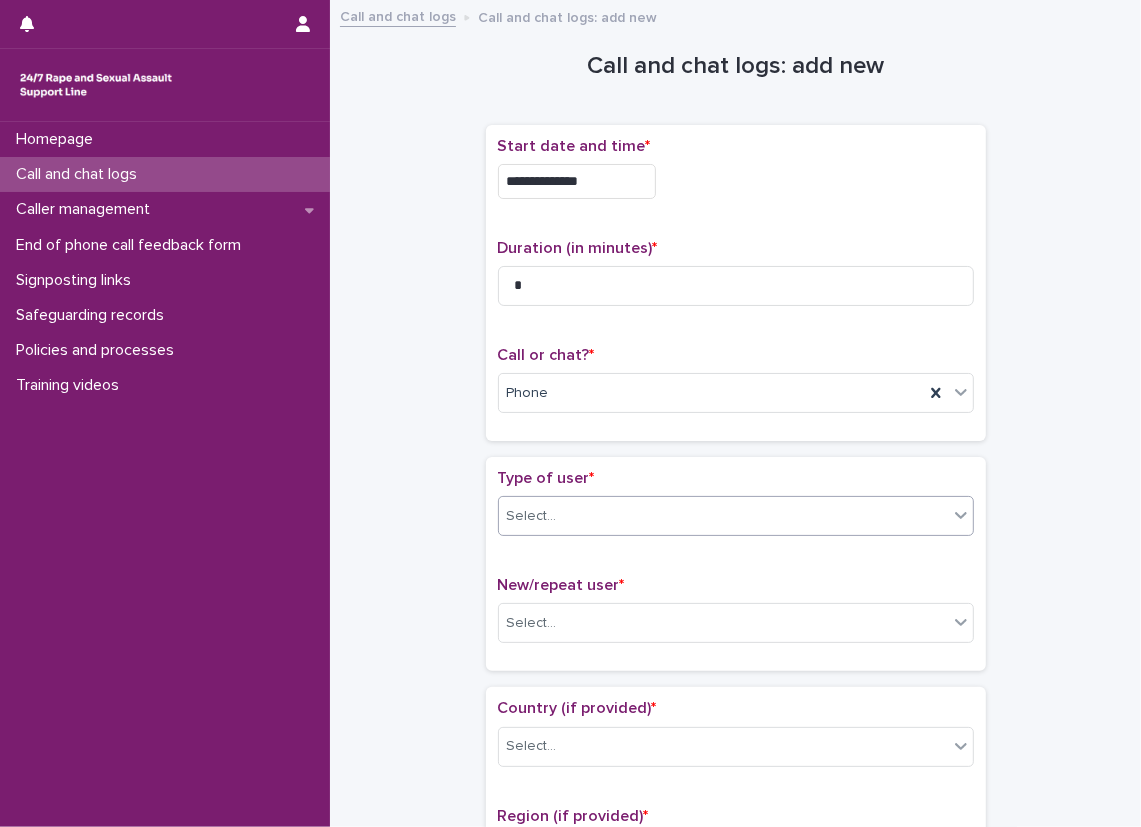 click on "Select..." at bounding box center (723, 516) 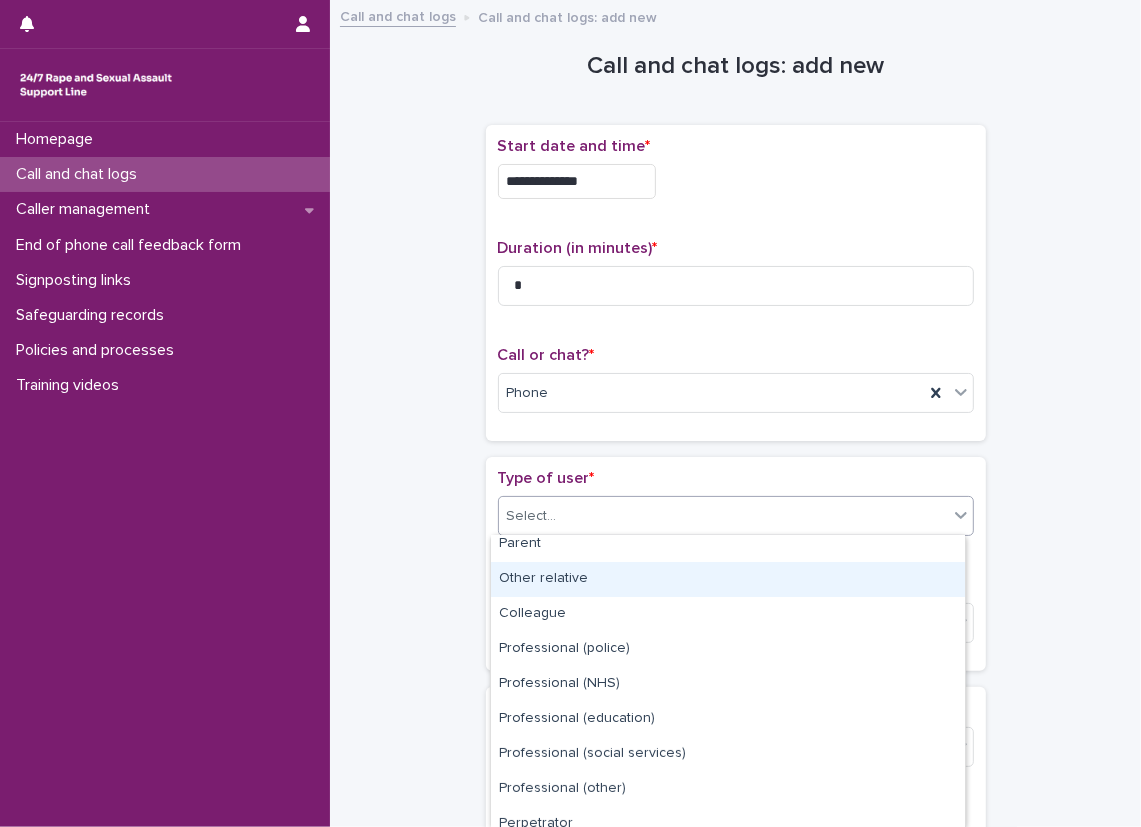 scroll, scrollTop: 233, scrollLeft: 0, axis: vertical 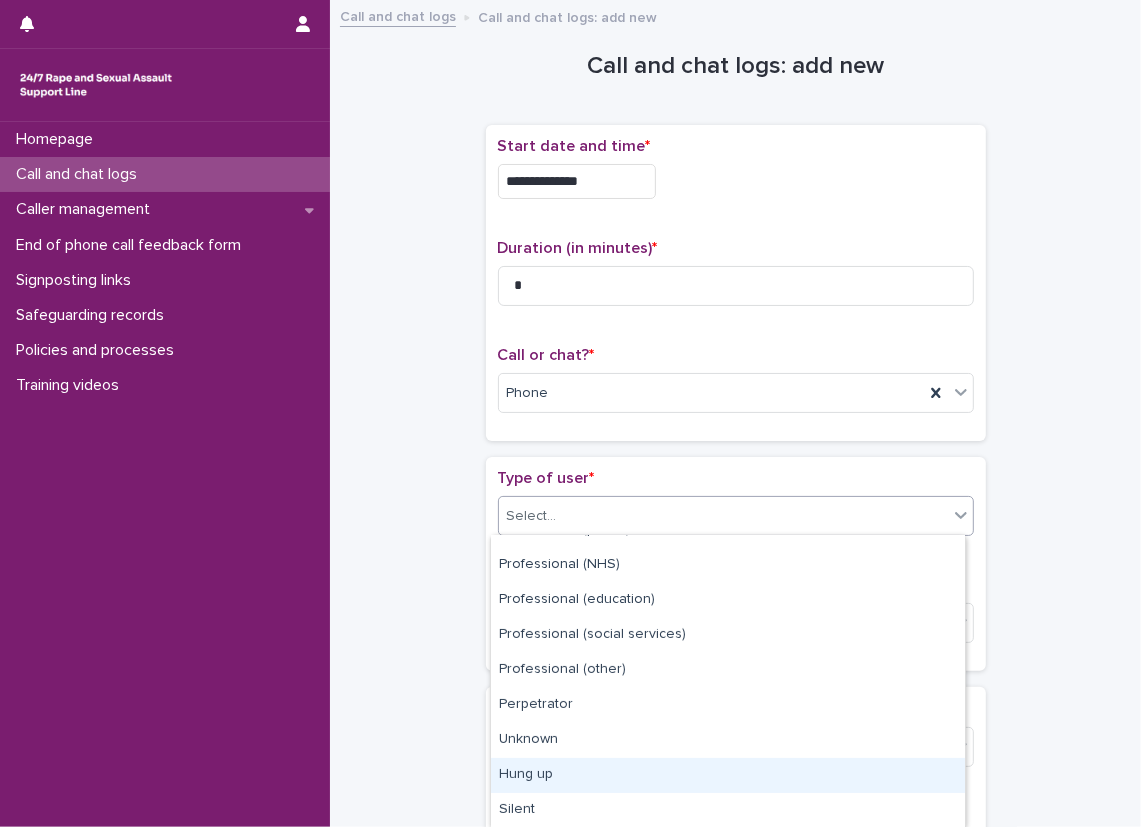 click on "Hung up" at bounding box center (728, 775) 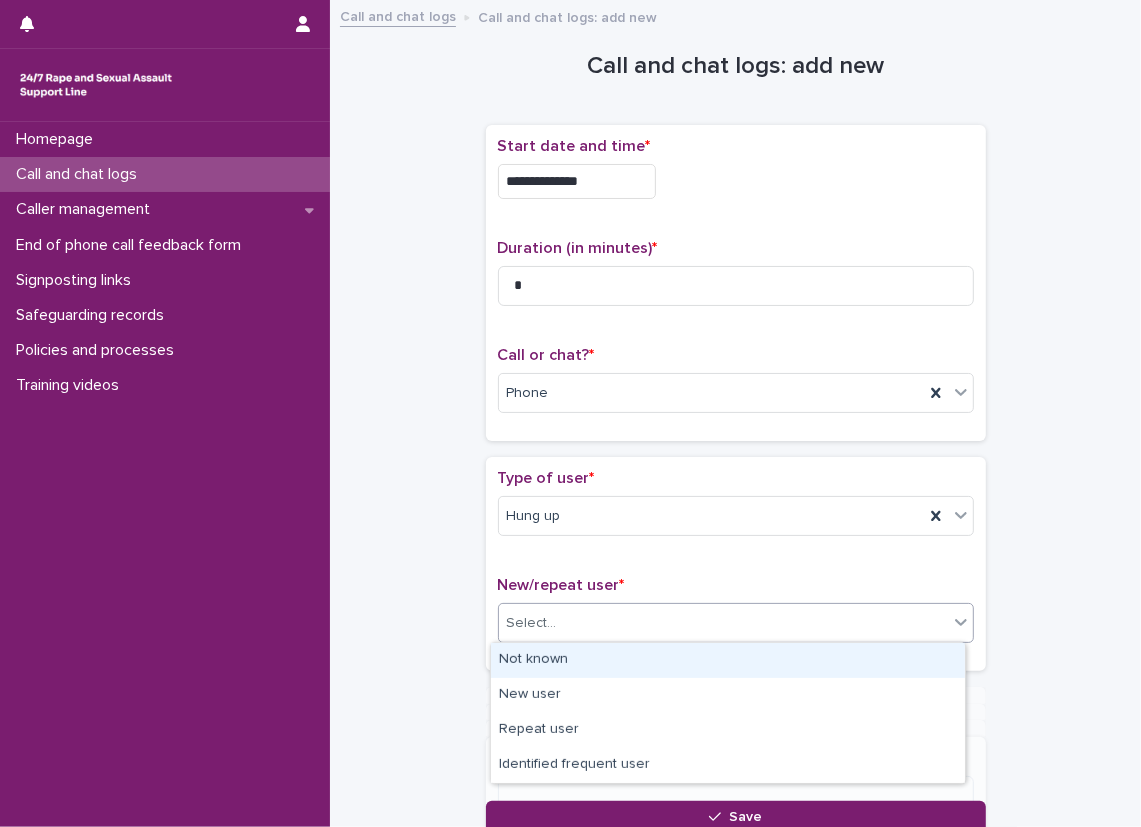 click on "Select..." at bounding box center [532, 623] 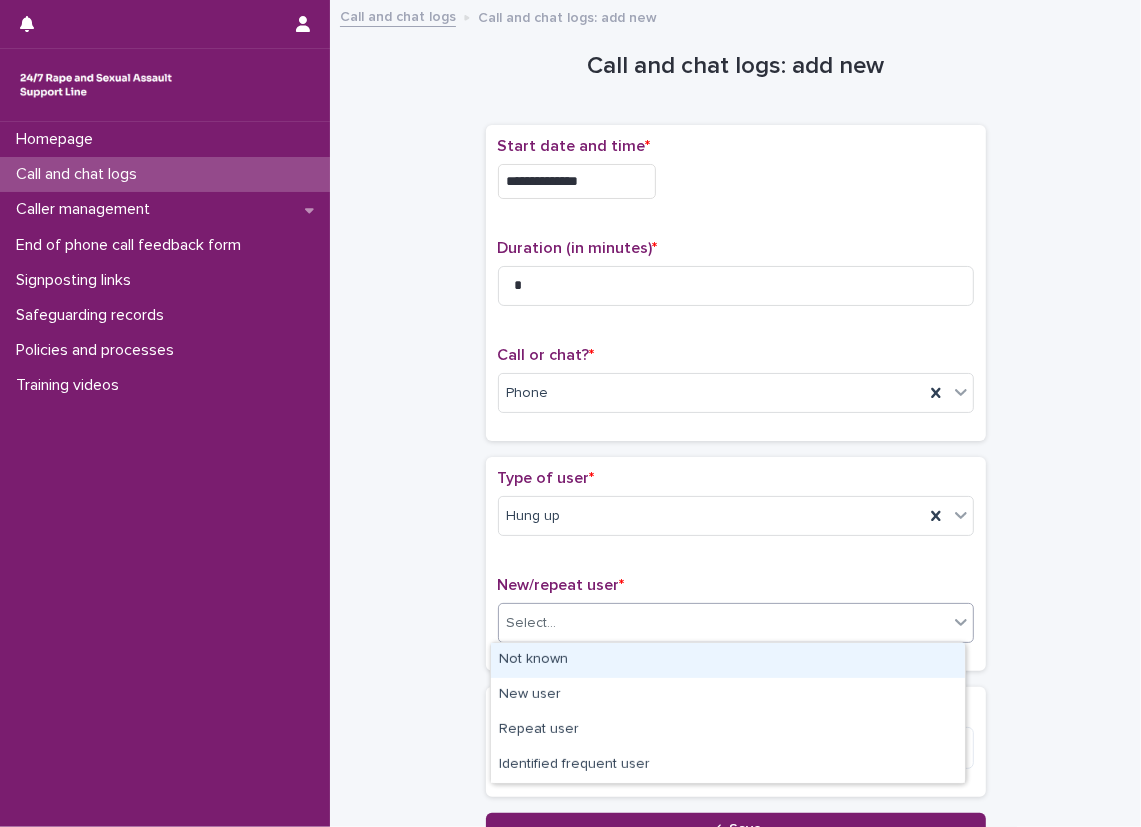 click on "Not known" at bounding box center [728, 660] 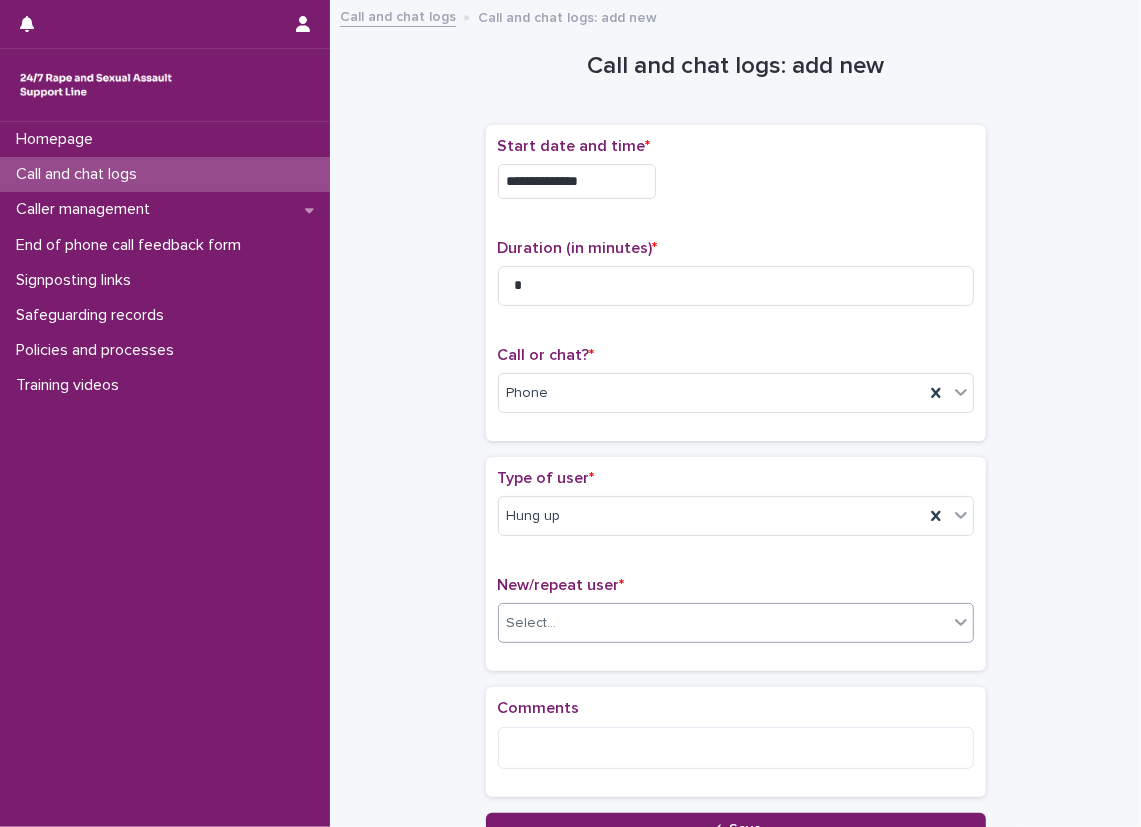 click on "**********" at bounding box center [735, 428] 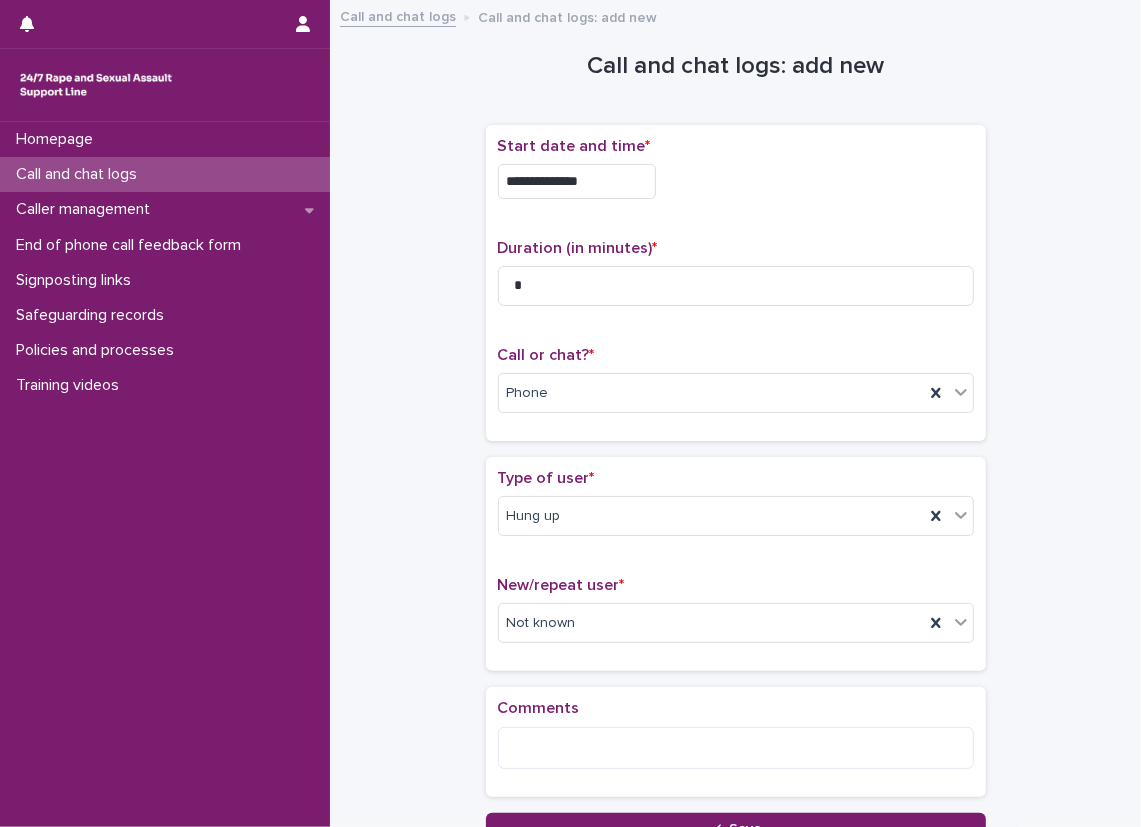 scroll, scrollTop: 100, scrollLeft: 0, axis: vertical 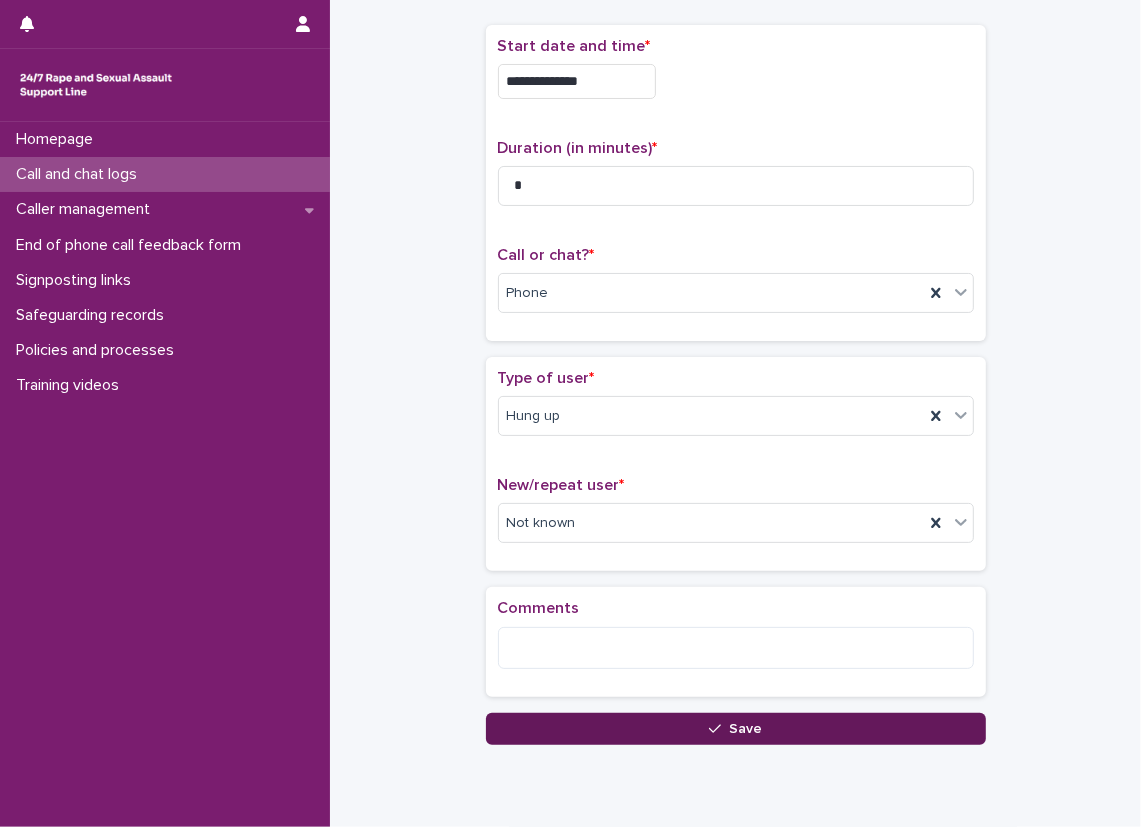 click on "Save" at bounding box center [736, 729] 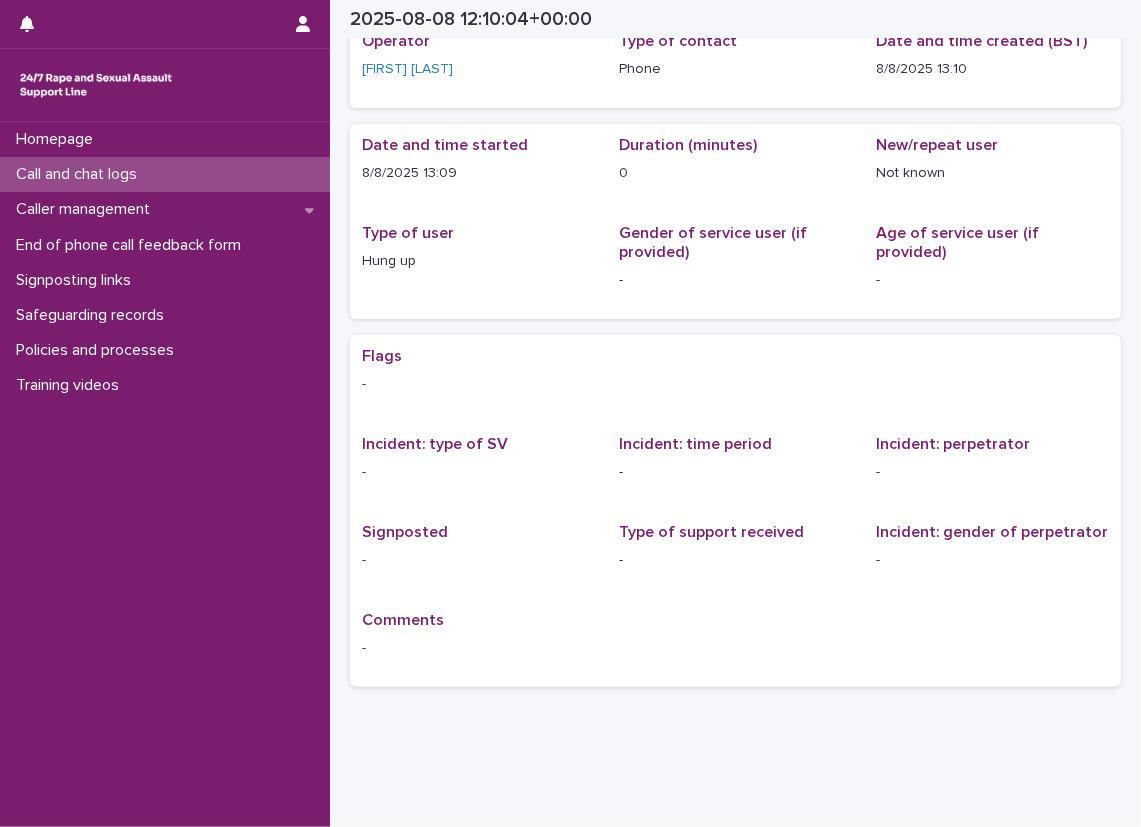 scroll, scrollTop: 0, scrollLeft: 0, axis: both 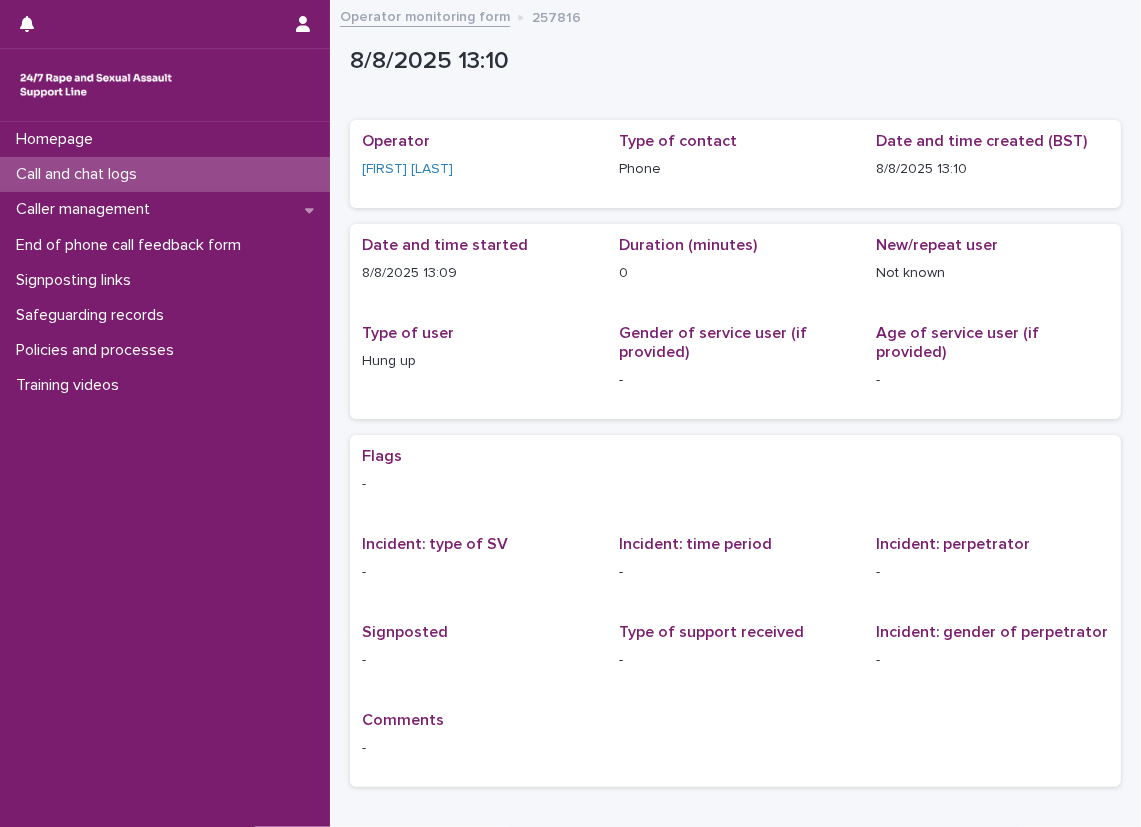 click on "Loading... Saving… Loading... Saving… Loading... Saving… Operator [FIRST] [LAST]   Type of contact Phone Date and time created (BST) [DATE] [TIME] Loading... Saving… Date and time started [DATE] [TIME] Duration (minutes) 0 New/repeat user Not known Type of user Hung up Gender of service user (if provided) - Age of service user (if provided) - Loading... Saving… Loading... Saving… Flags - Incident: type of SV - Incident: time period - Incident: perpetrator - Signposted - Type of support received - Incident: gender of perpetrator - Comments -" at bounding box center [735, 432] 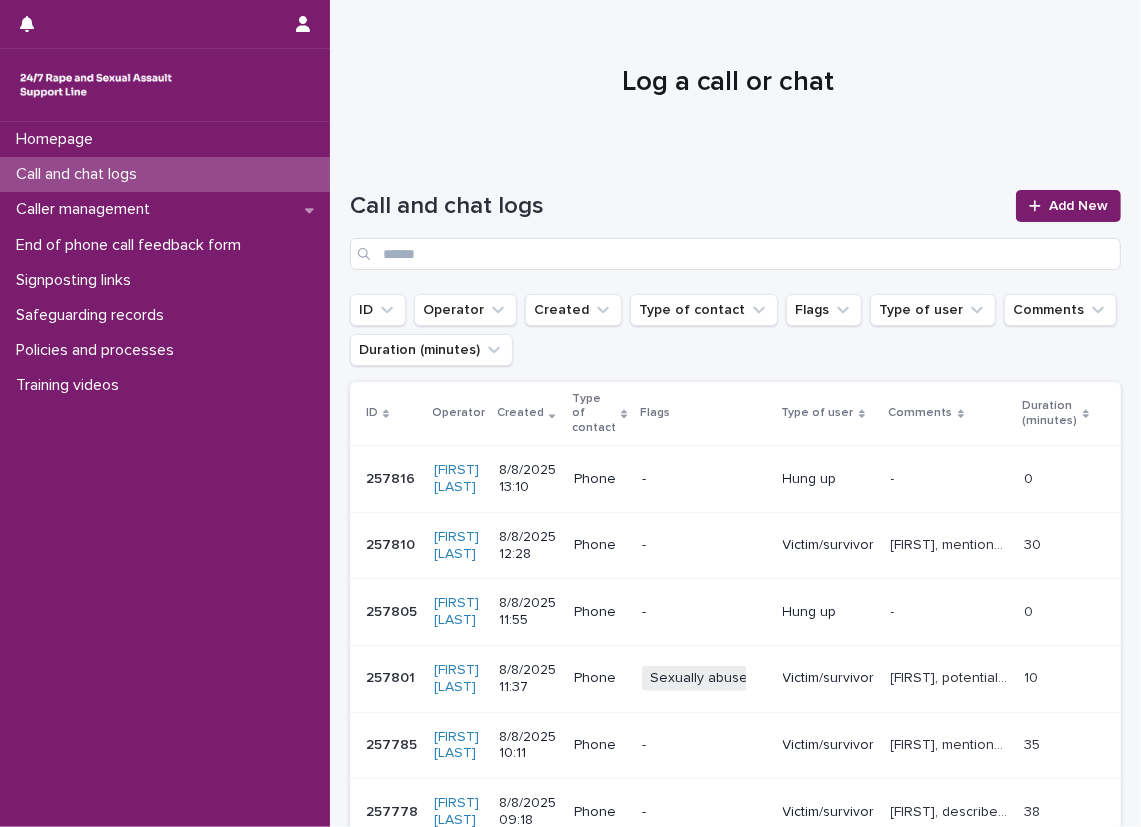 click at bounding box center (728, 74) 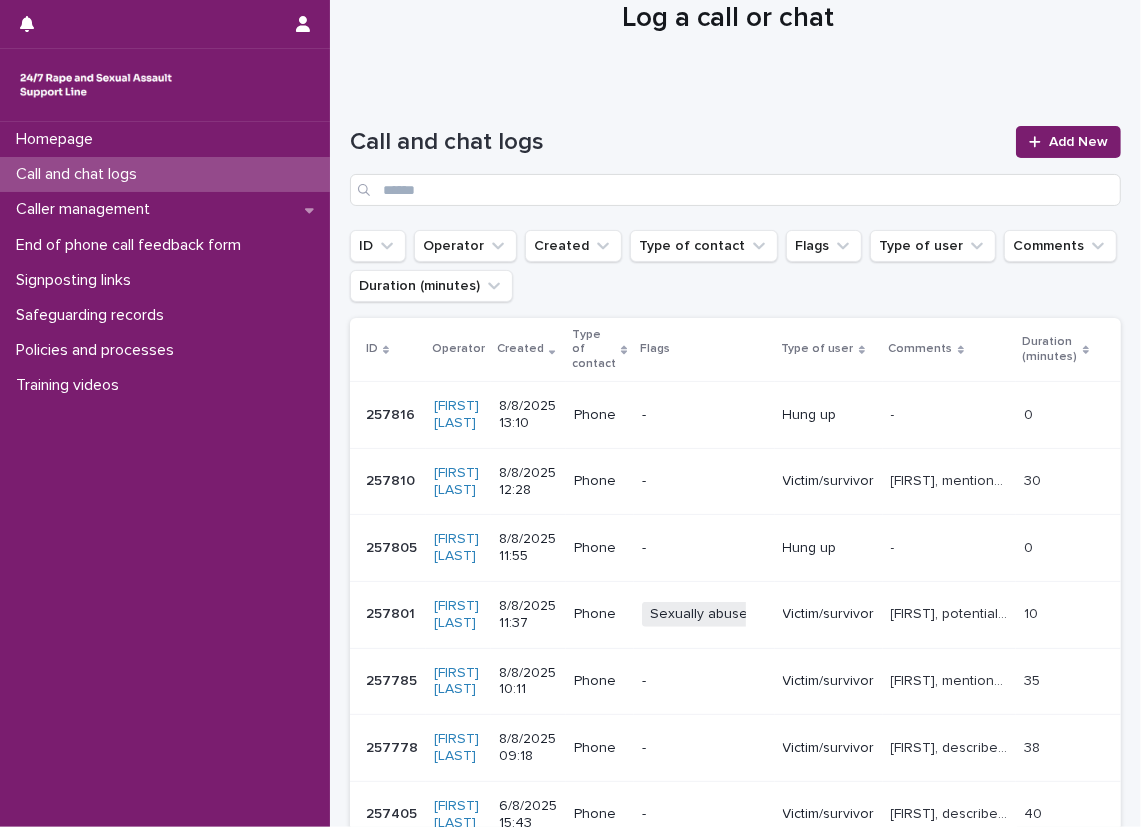scroll, scrollTop: 100, scrollLeft: 0, axis: vertical 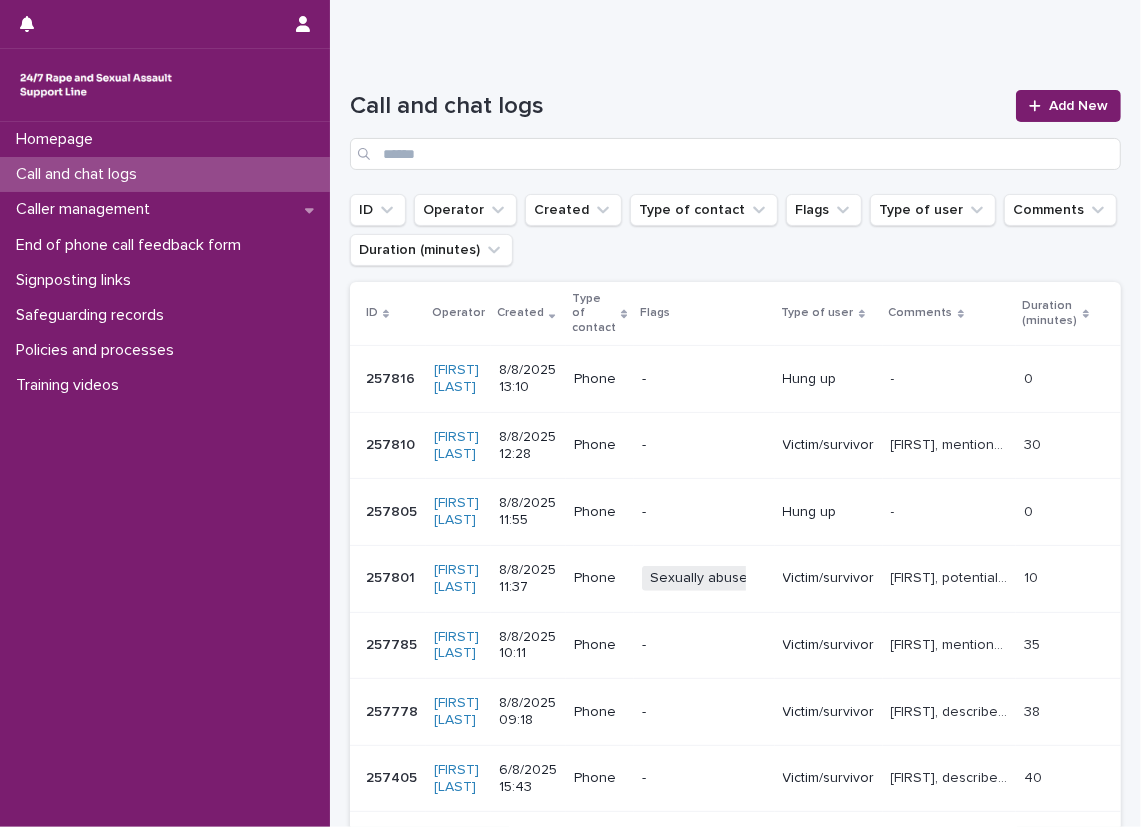 click on "Loading... Saving… Loading... Saving… Call and chat logs Add New ID Operator Created Type of contact Flags Type of user Comments Duration (minutes) ID Operator Created Type of contact Flags Type of user Comments Duration (minutes) 257816 257816   [FIRST] [LAST]   [DATE] [TIME] Phone - Hung up - -   0 0   257810 257810   [FIRST] [LAST]   [DATE] [TIME] Phone - Victim/survivor [FIRST], mentioned experiencing sexual violence and talked about the impacts, explored thoughts and feelings and operator gave emotional support, discussed work, medical problems, ISVA services and reporting. [FIRST], mentioned experiencing sexual violence and talked about the impacts, explored thoughts and feelings and operator gave emotional support, discussed work, medical problems, ISVA services and reporting.   30 30   257805 257805   [FIRST] [LAST]   [DATE] [TIME] Phone - Hung up -   0 0   257801 257801   [FIRST] [LAST]   [DATE] [TIME] Phone Sexually abuse + 0 Victim/survivor   10 10   257785 257785   [FIRST] [LAST]   [DATE] [TIME]" at bounding box center [735, 616] 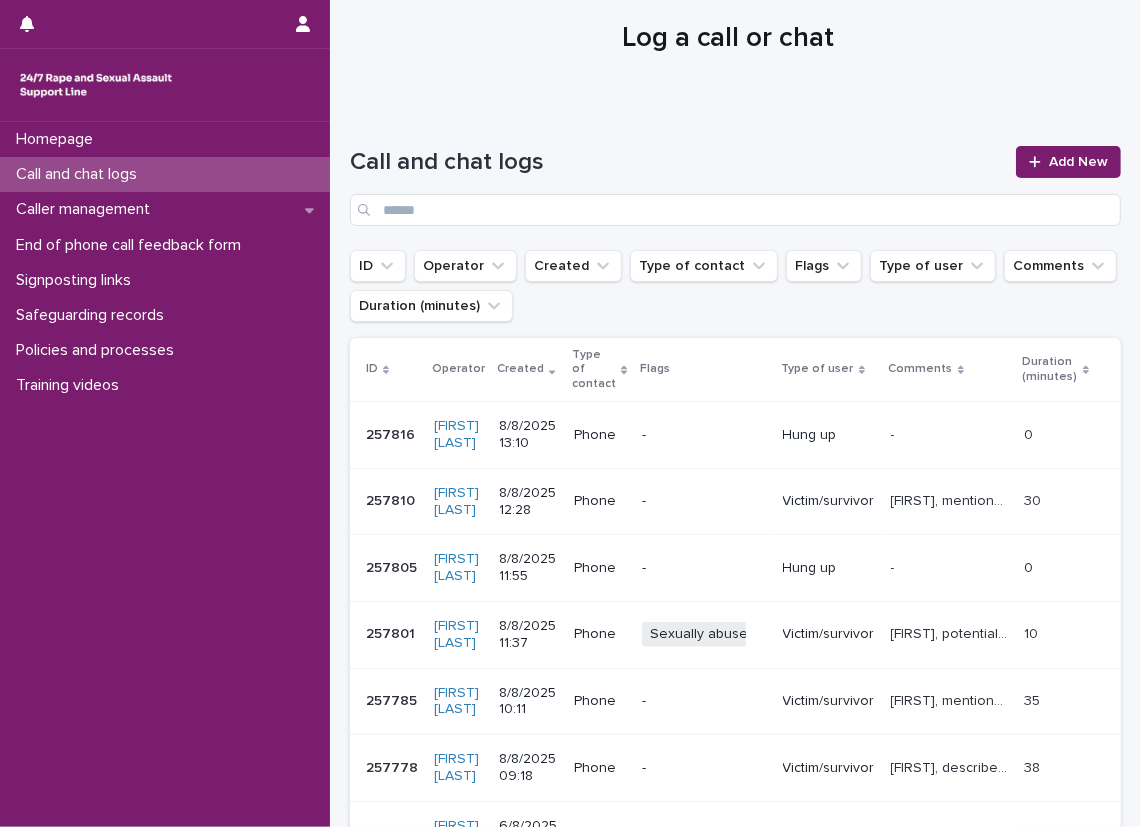 scroll, scrollTop: 0, scrollLeft: 0, axis: both 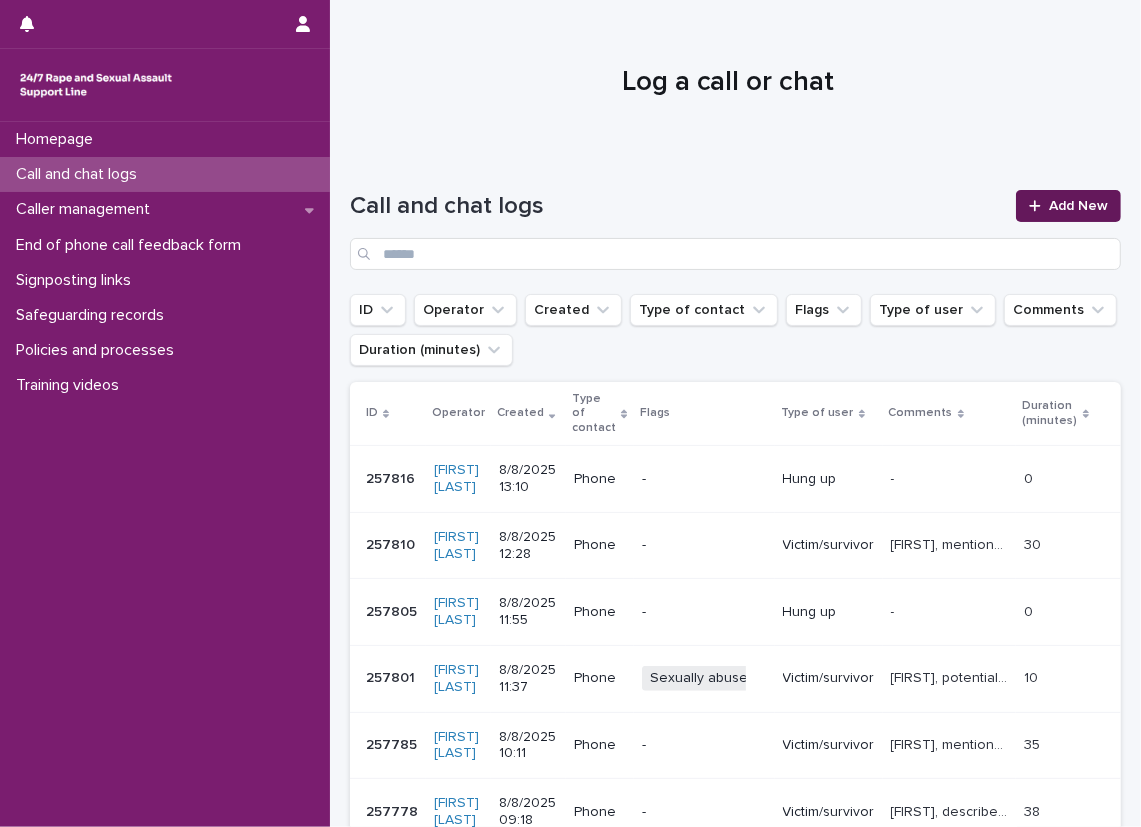 click 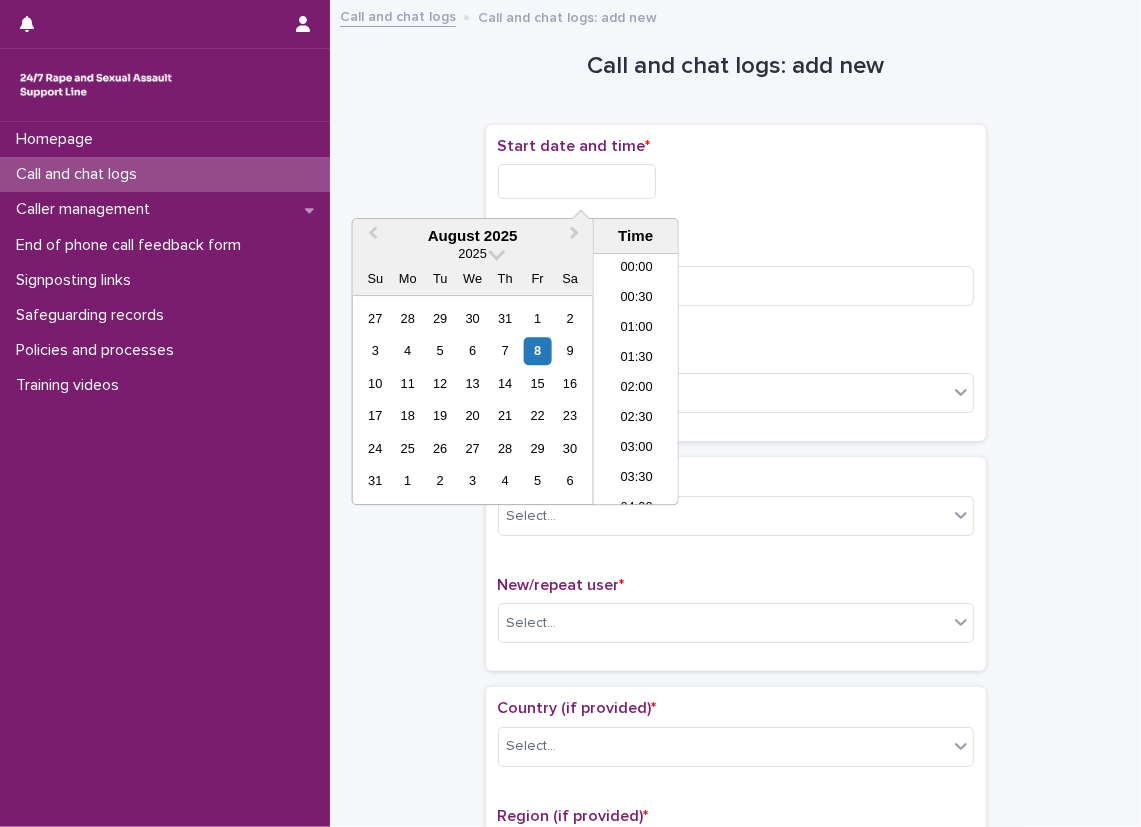 click at bounding box center (577, 181) 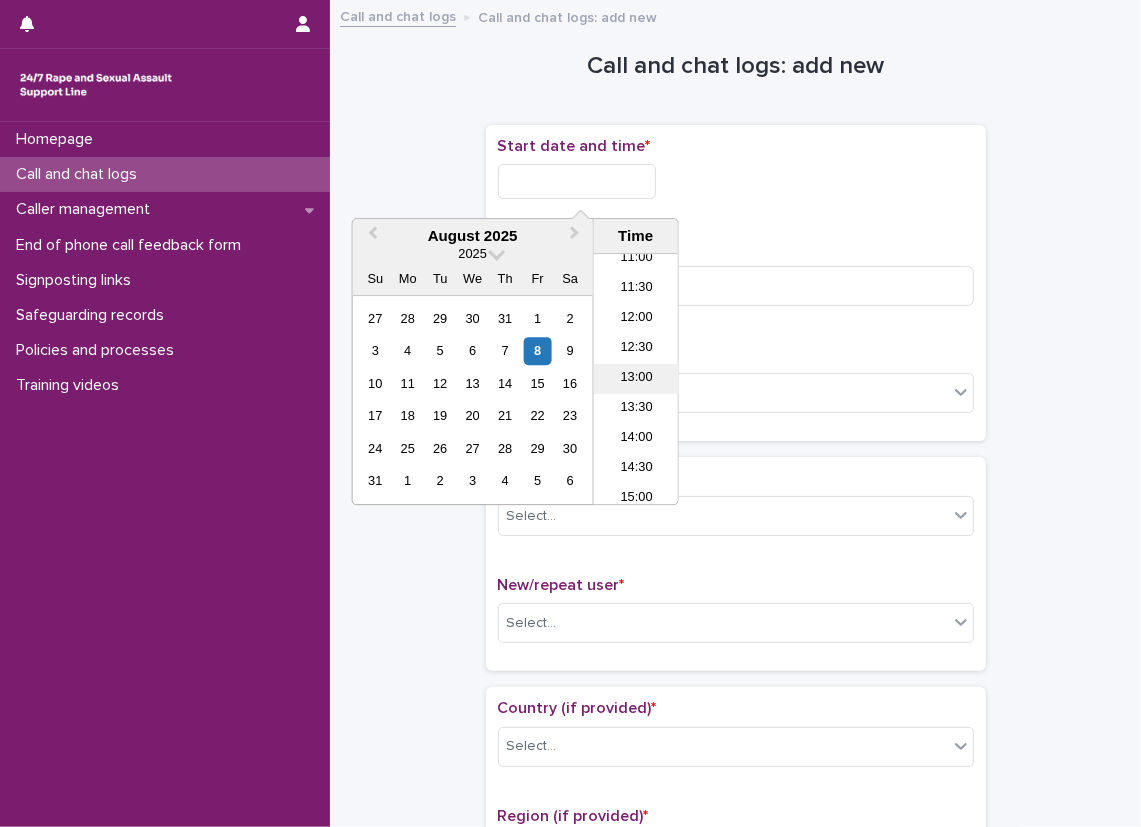 click on "13:00" at bounding box center (636, 379) 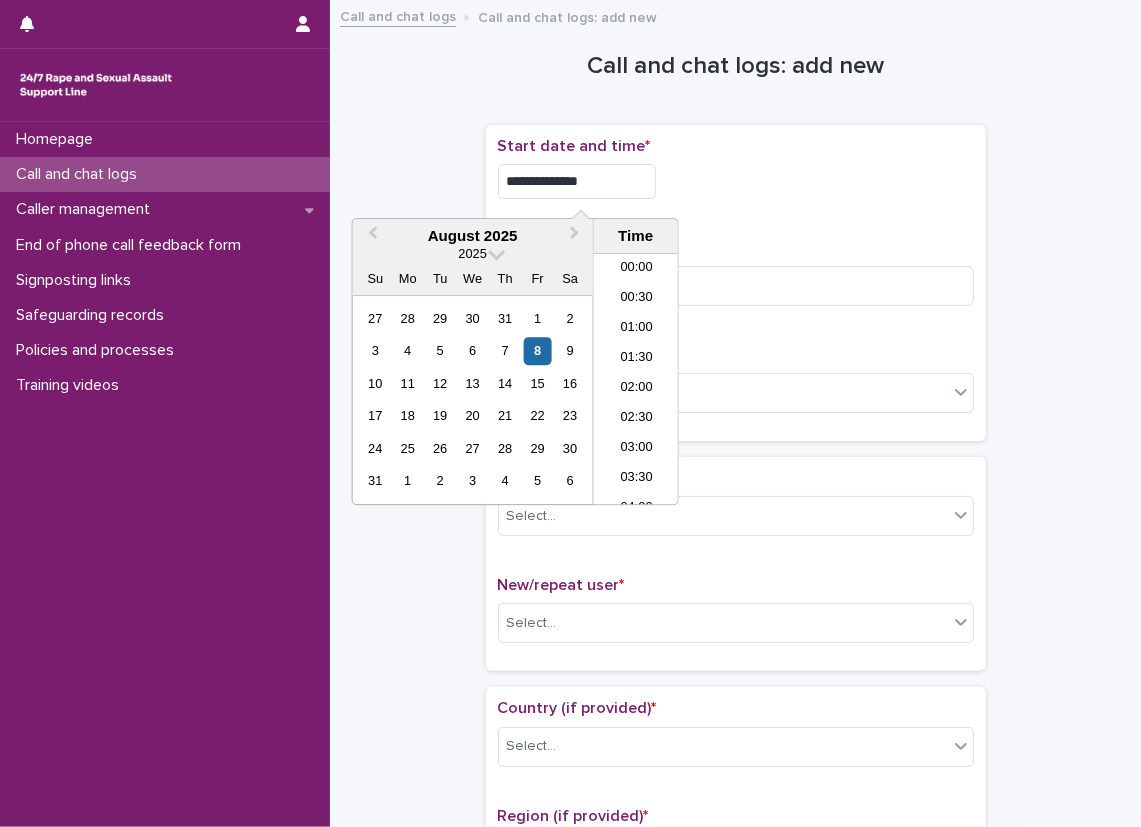 click on "**********" at bounding box center (577, 181) 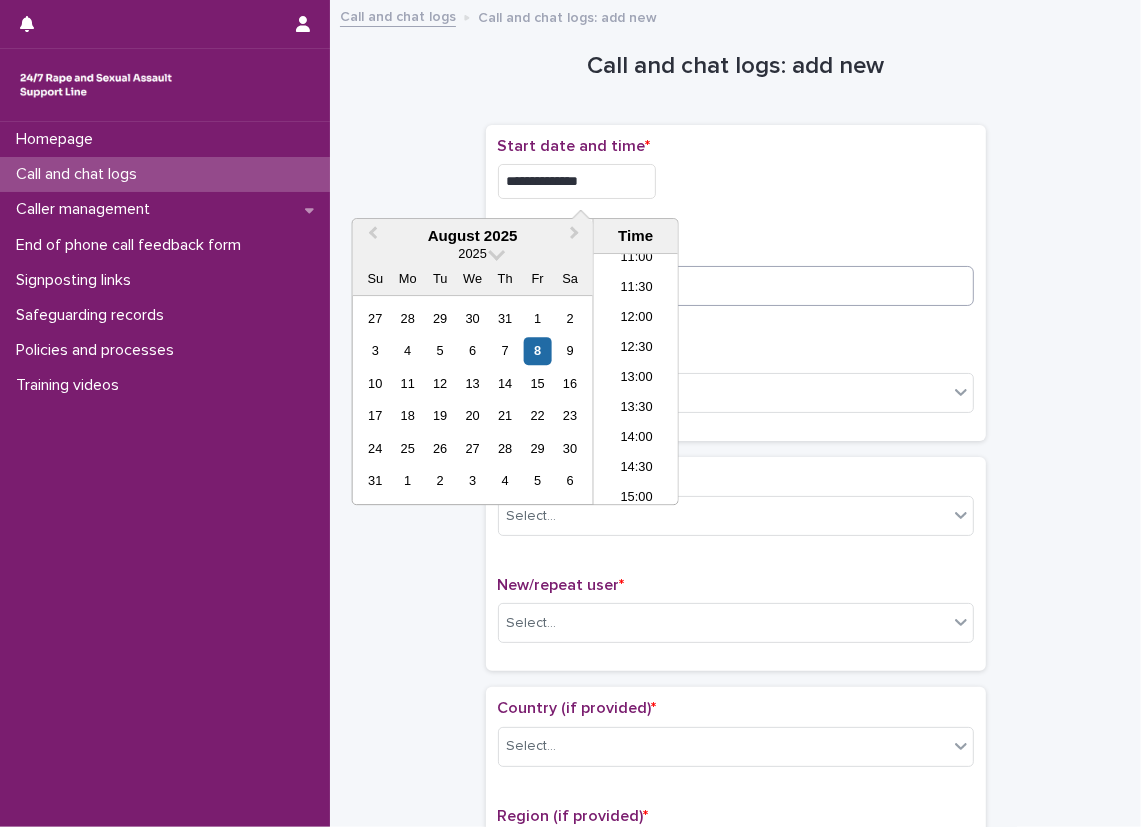 type on "**********" 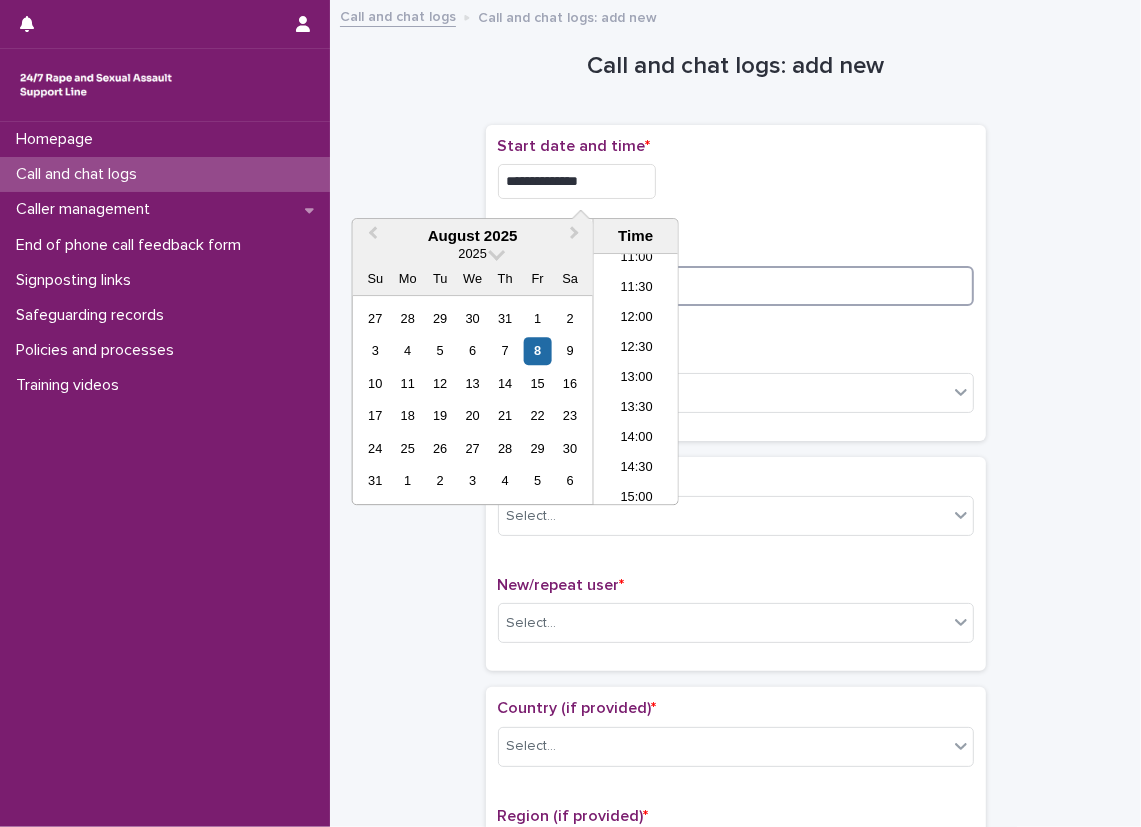 click at bounding box center (736, 286) 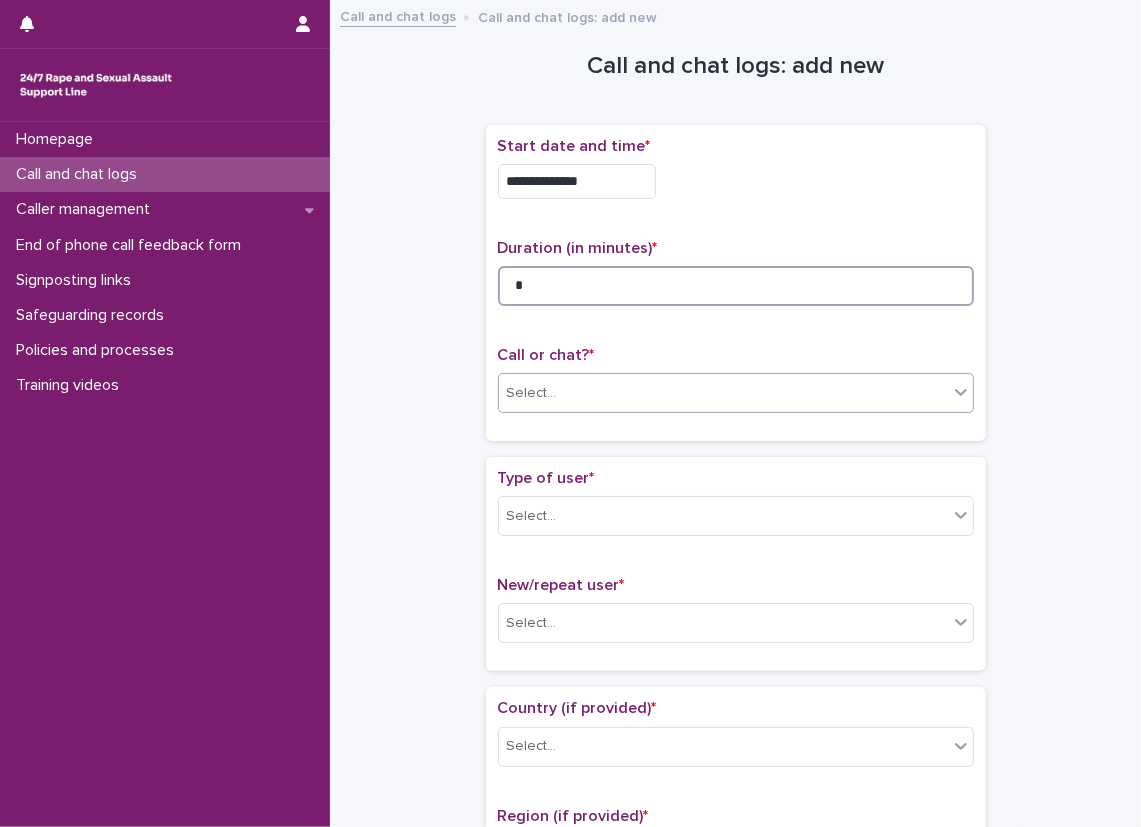 type on "*" 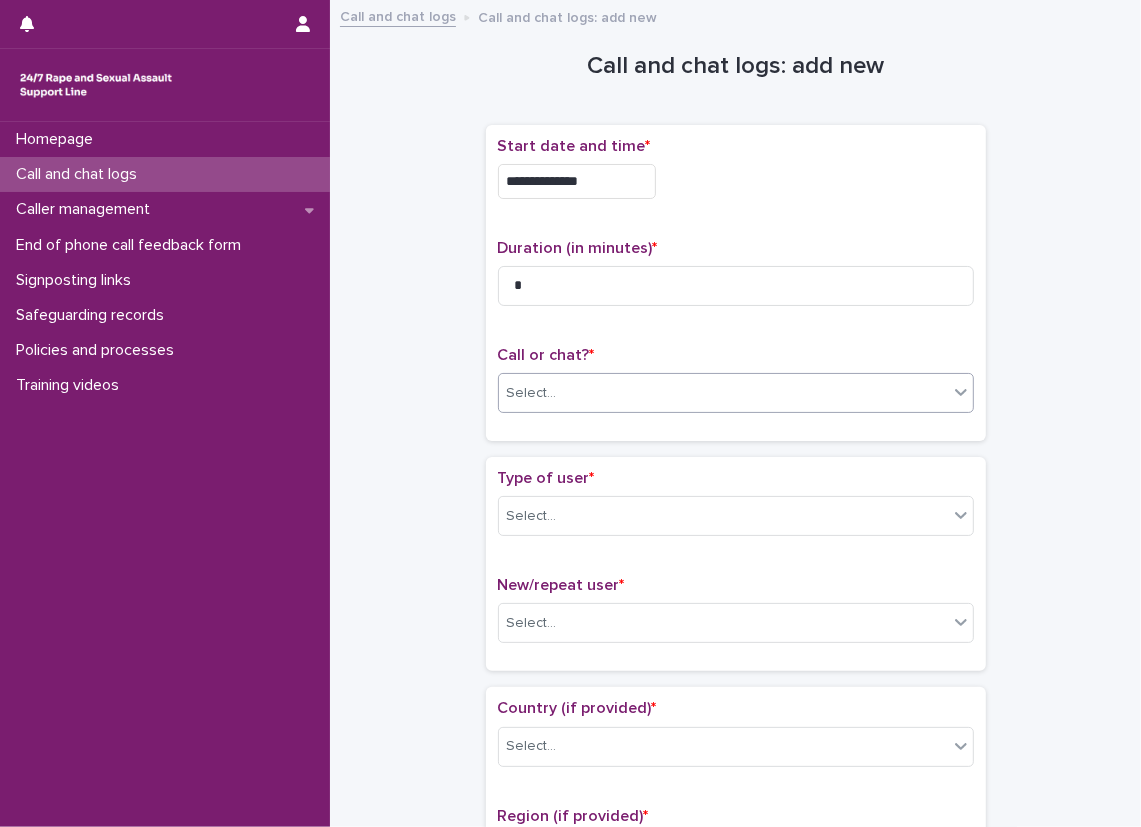 click on "Select..." at bounding box center [723, 393] 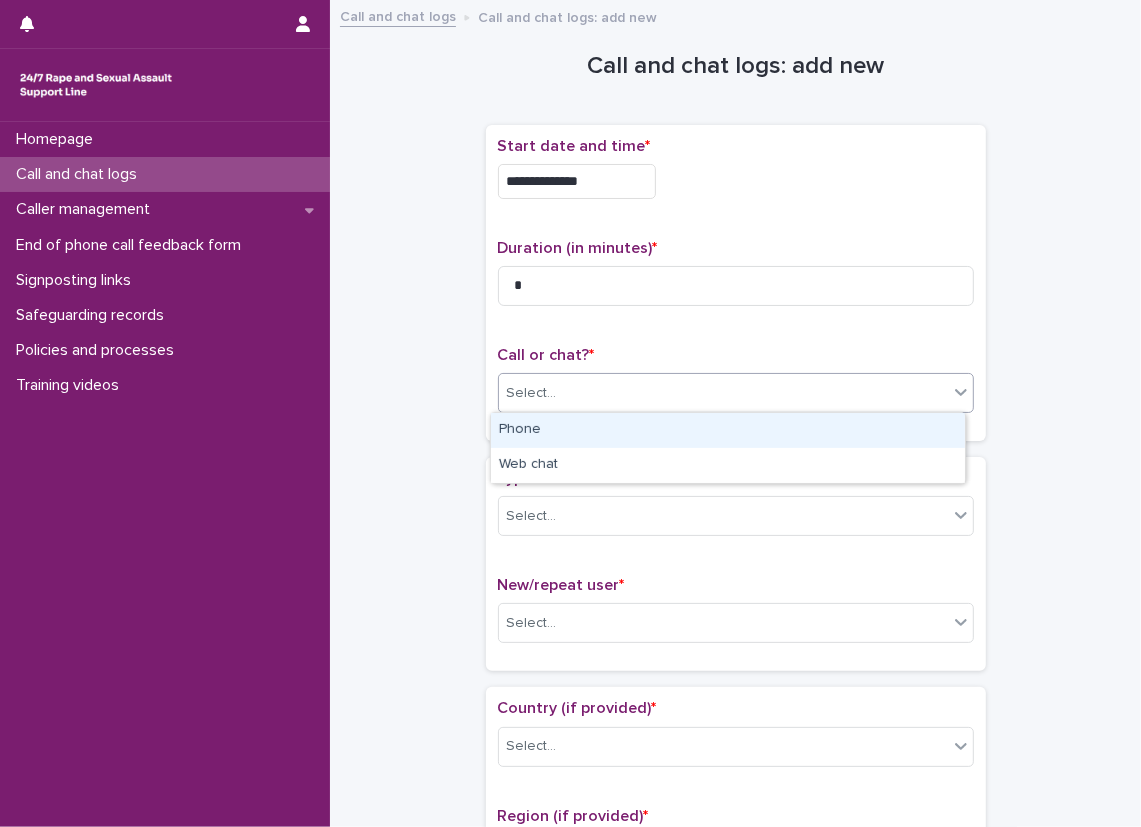 click on "Phone" at bounding box center [728, 430] 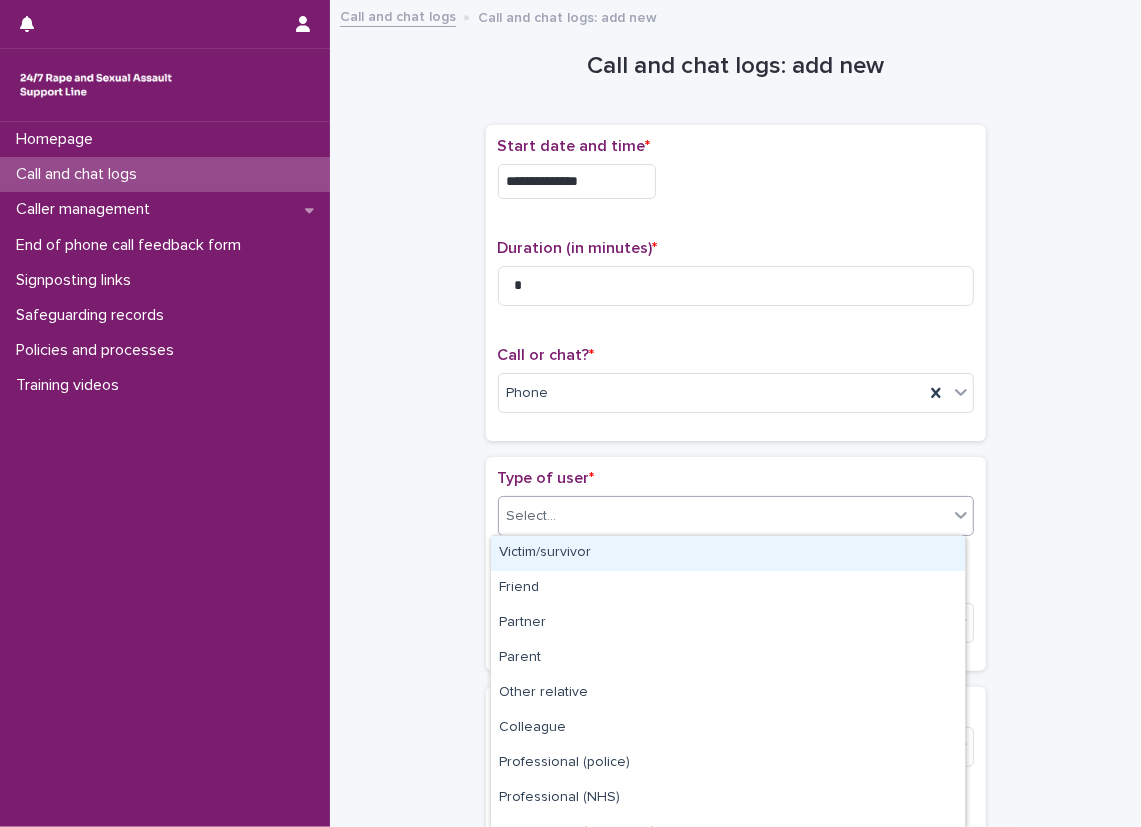 click on "Select..." at bounding box center (723, 516) 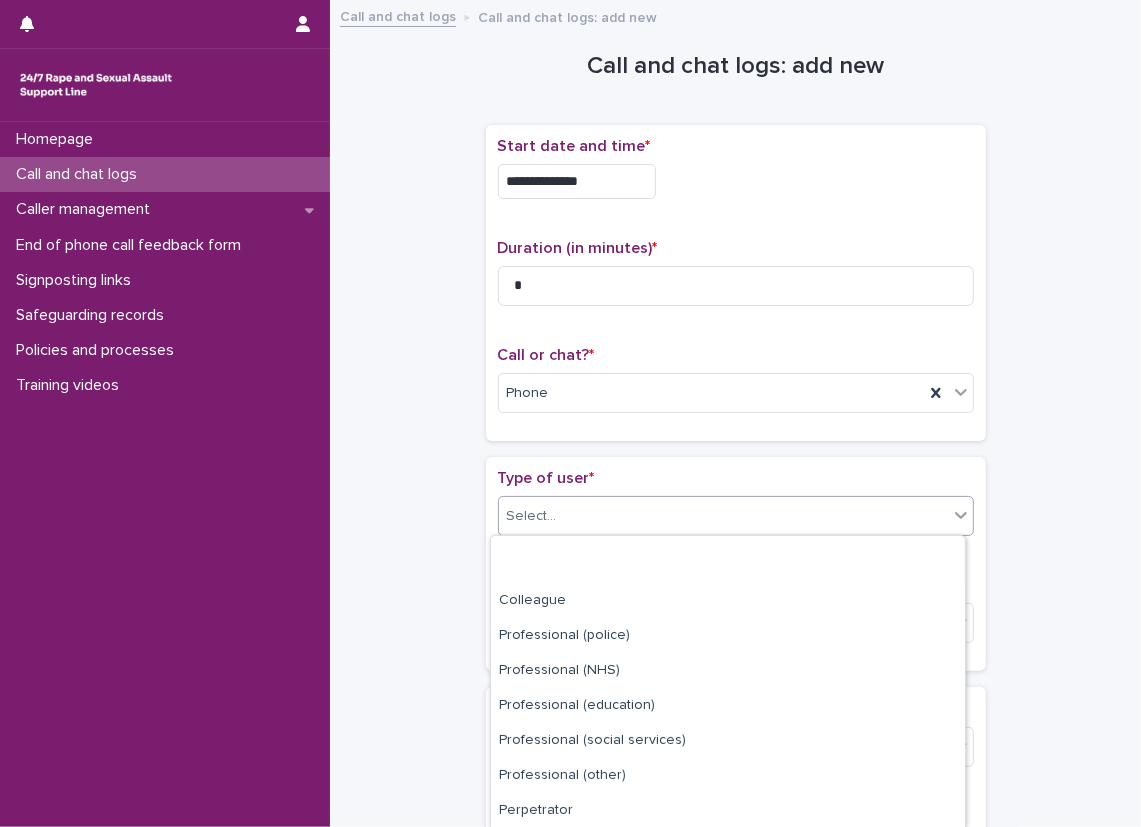 scroll, scrollTop: 233, scrollLeft: 0, axis: vertical 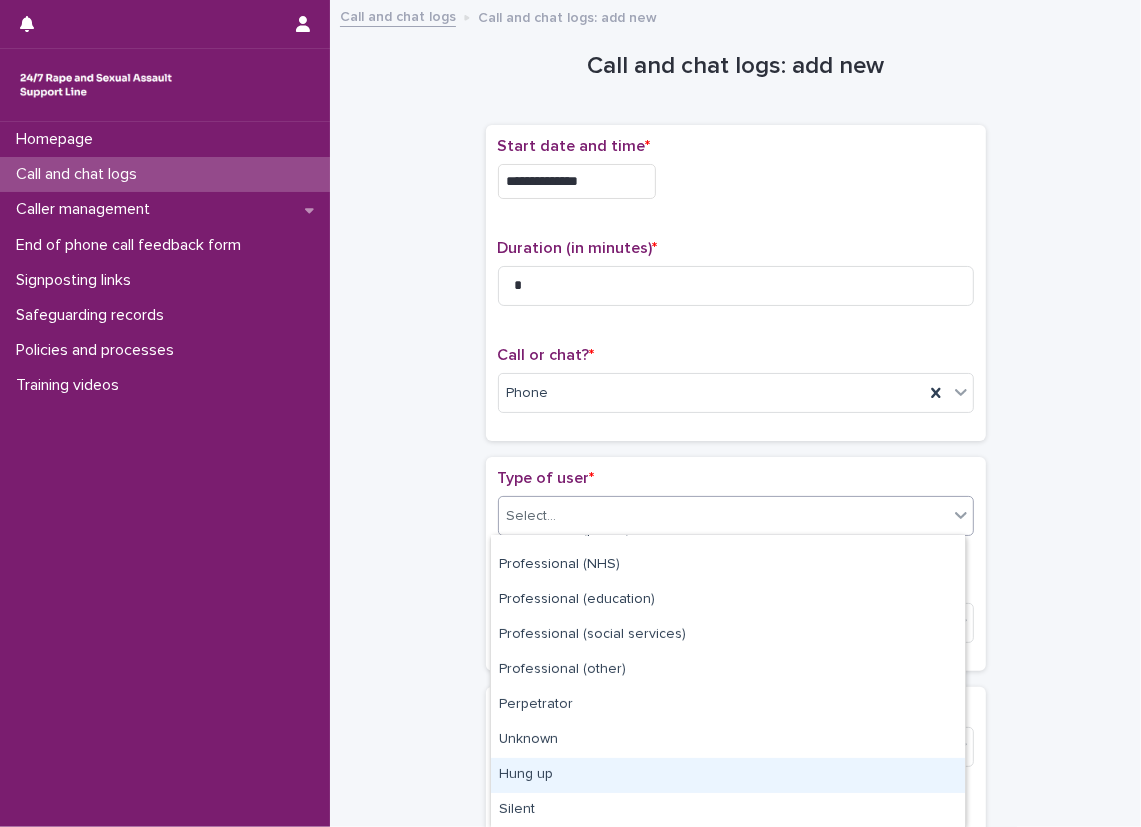 click on "Hung up" at bounding box center [728, 775] 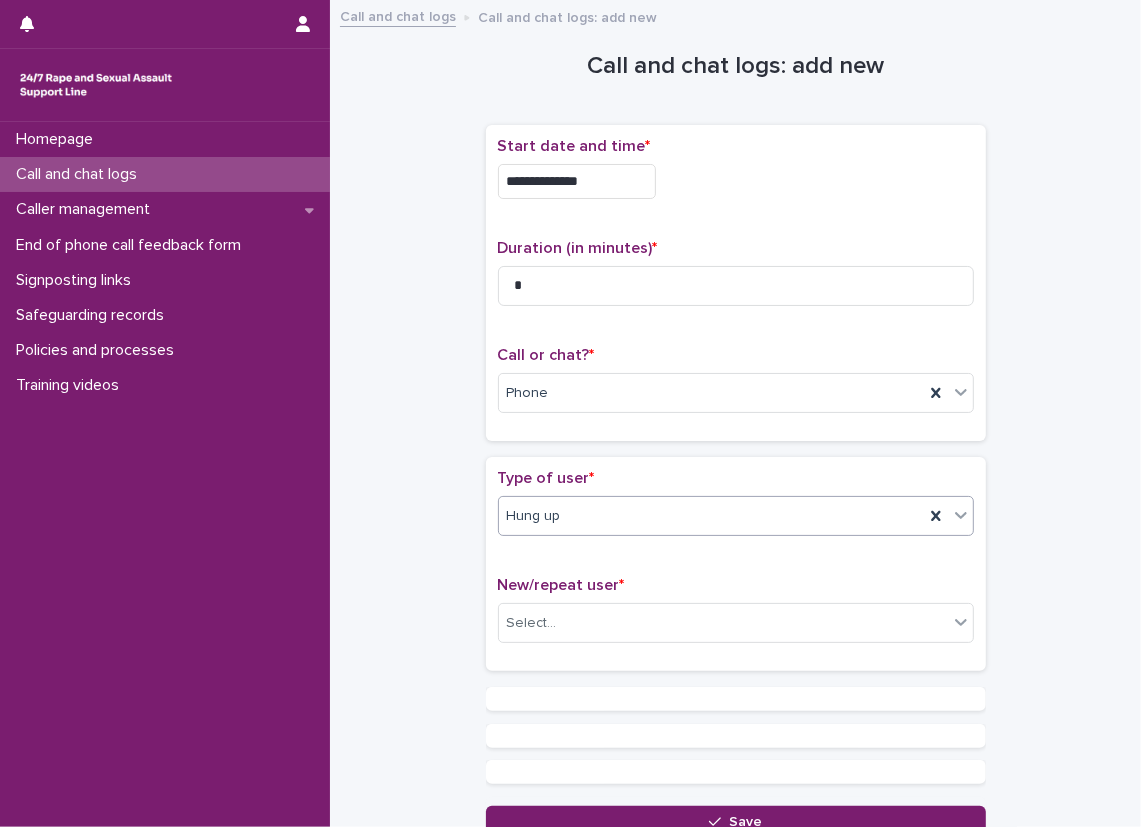 click on "**********" at bounding box center (735, 425) 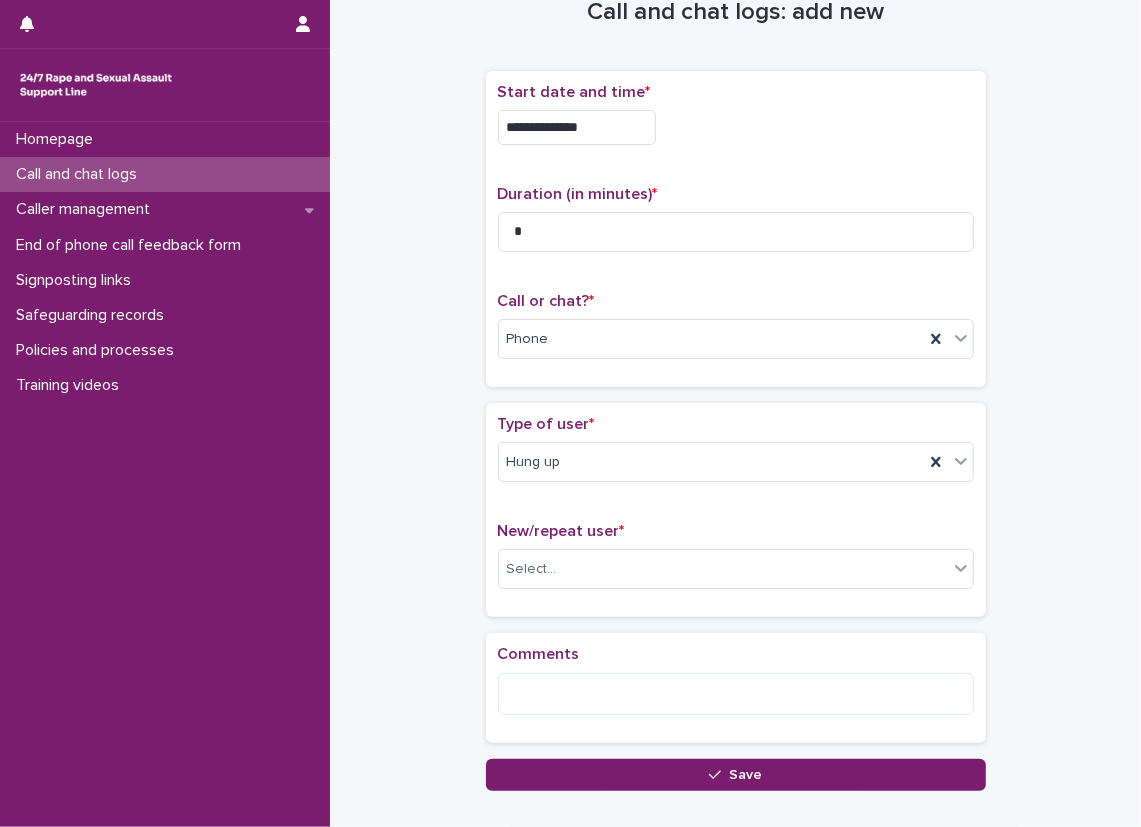 scroll, scrollTop: 100, scrollLeft: 0, axis: vertical 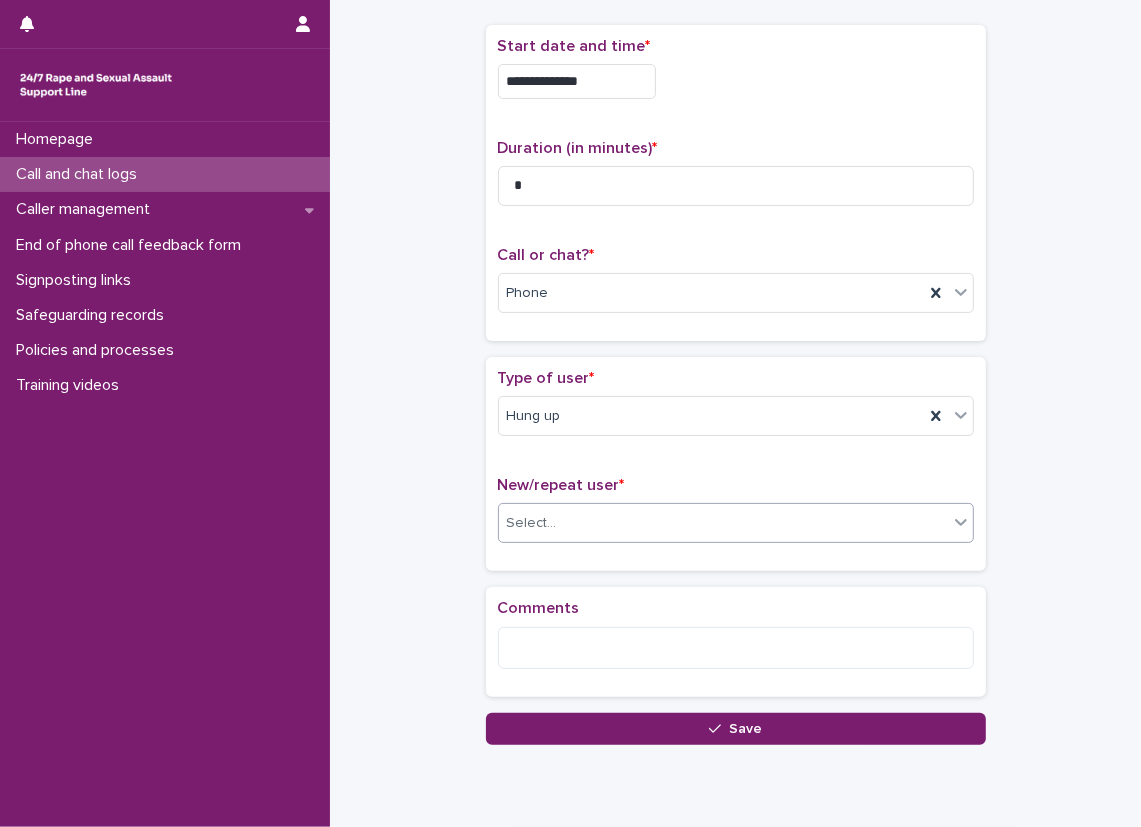 click on "Select..." at bounding box center [723, 523] 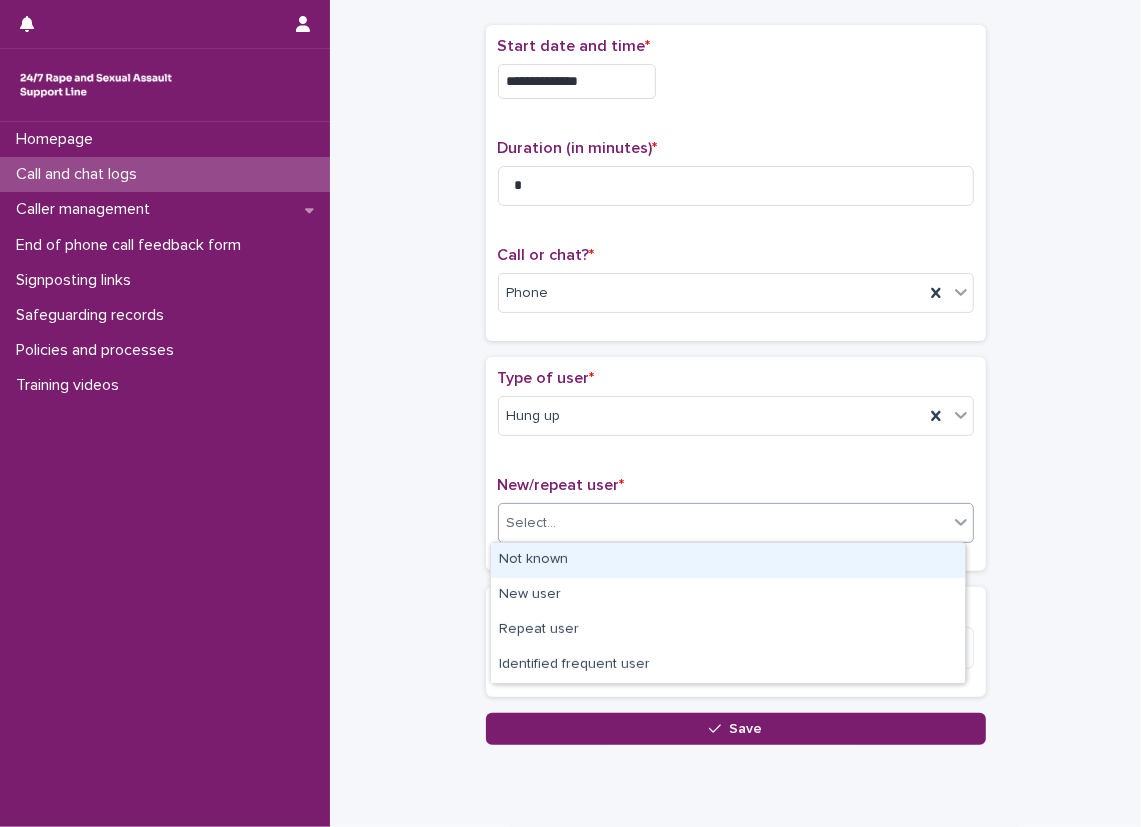 click on "Not known" at bounding box center (728, 560) 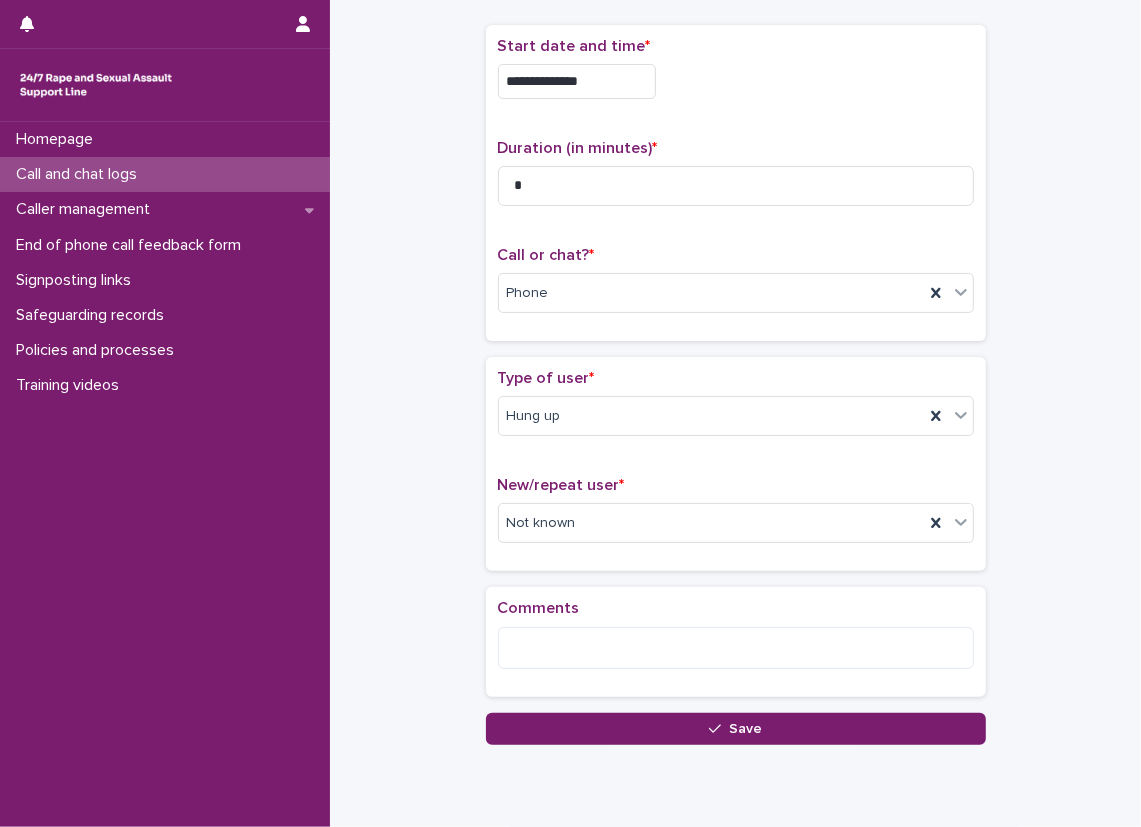 click on "**********" at bounding box center (735, 328) 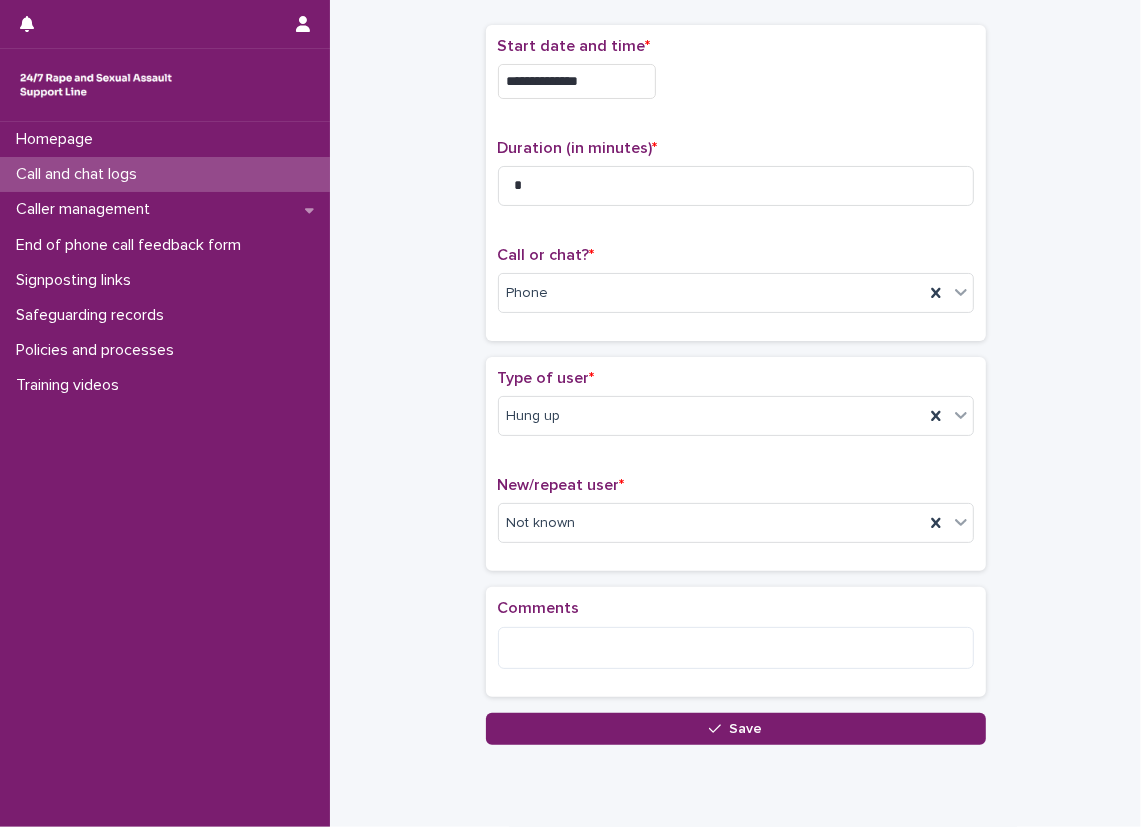 click on "Loading... Saving… Comments" at bounding box center [736, 650] 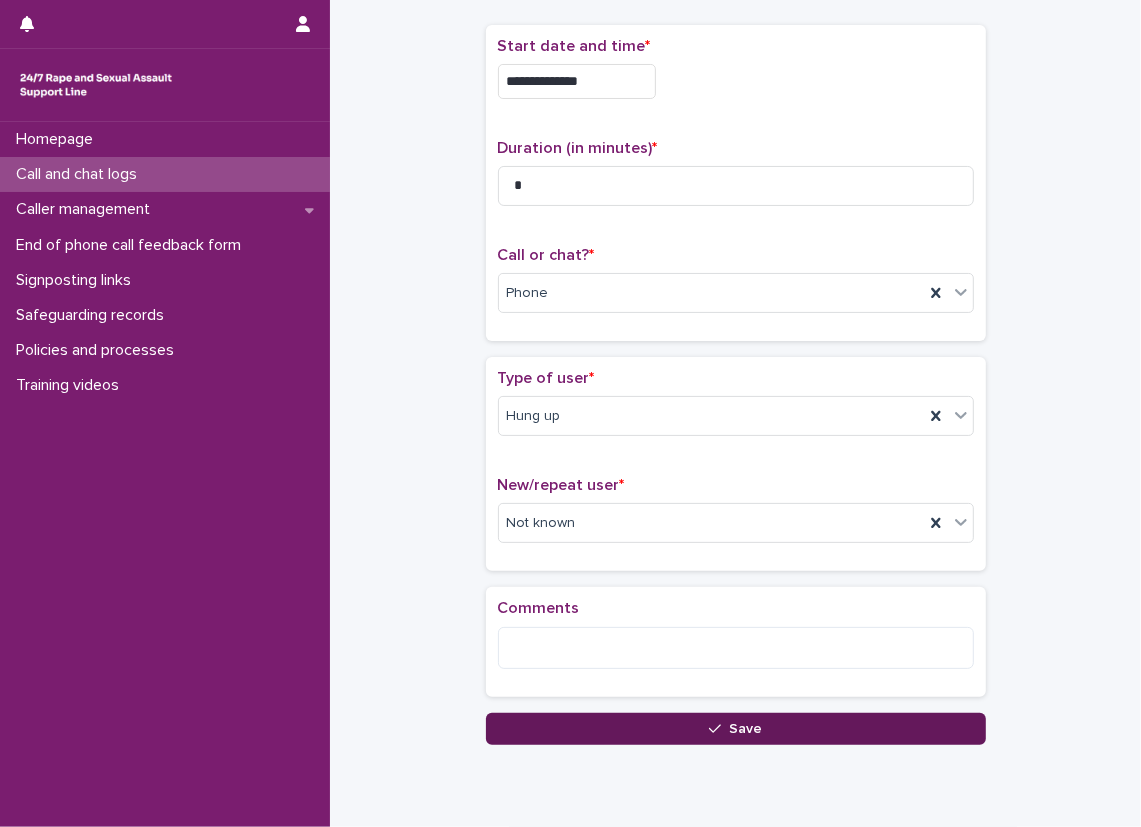 click on "Save" at bounding box center [736, 729] 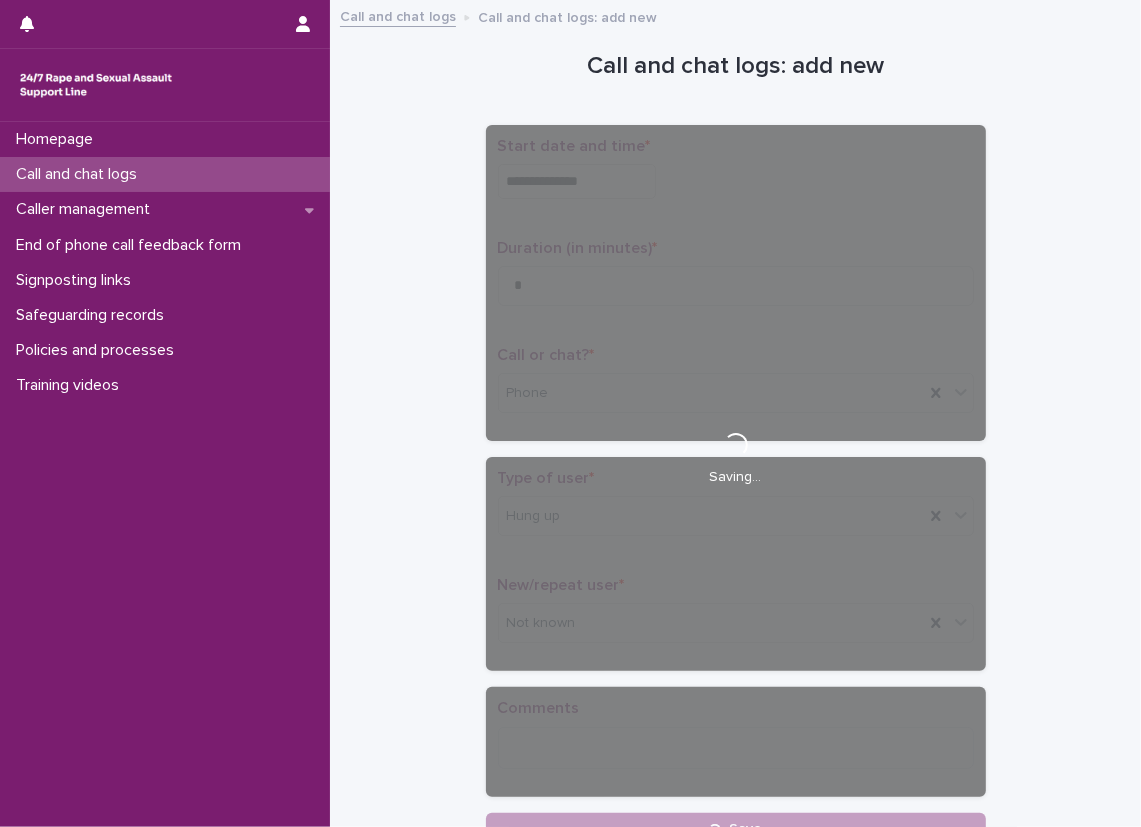 scroll, scrollTop: 100, scrollLeft: 0, axis: vertical 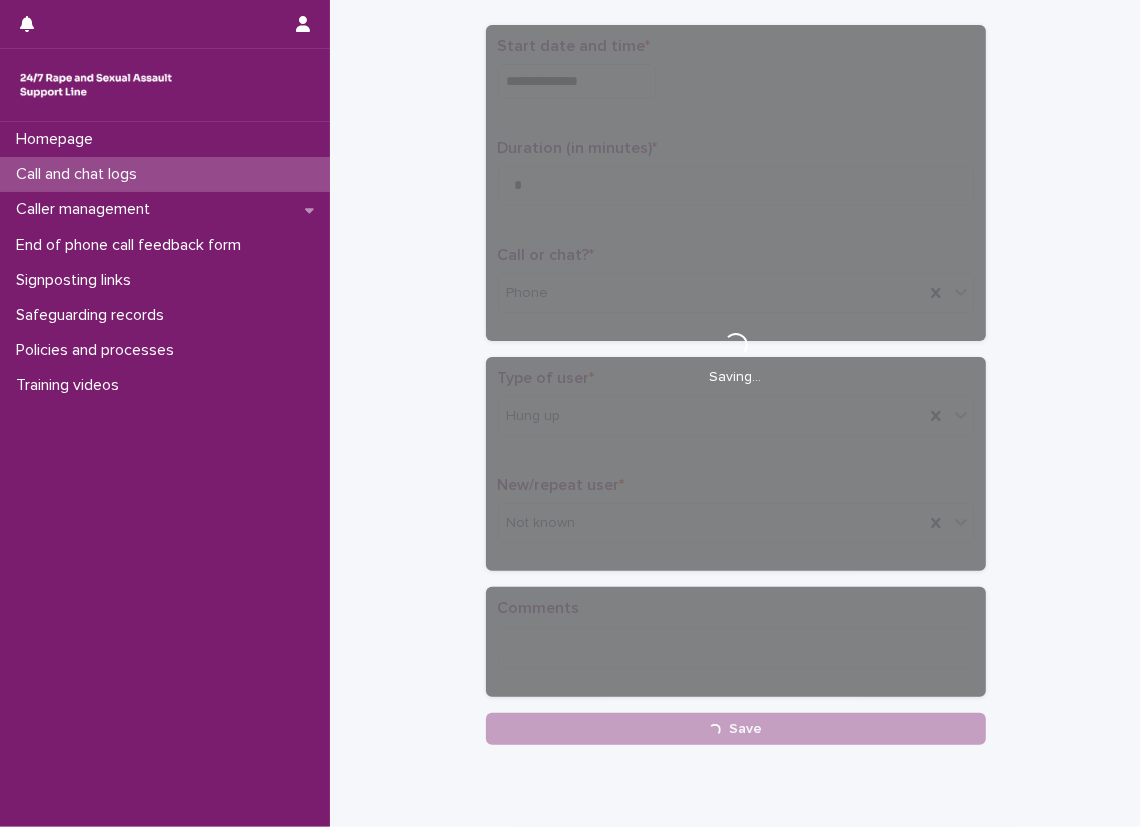 click on "**********" at bounding box center (735, 328) 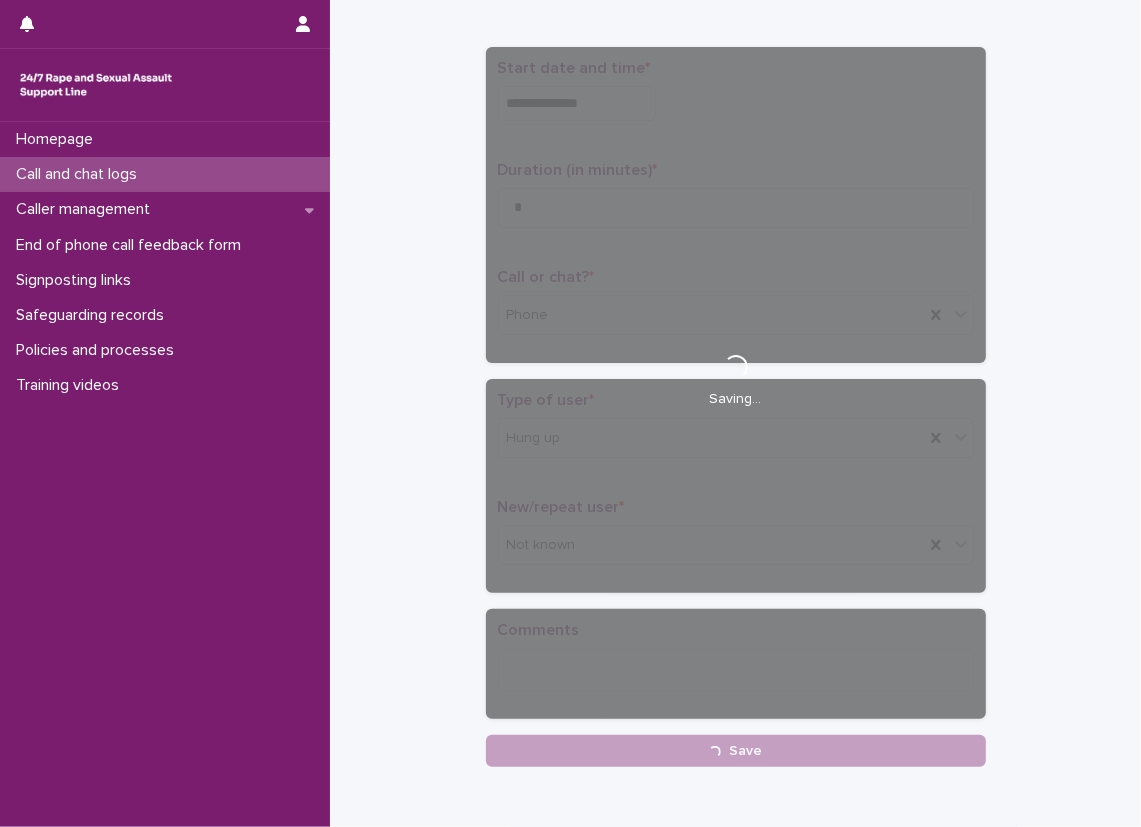 scroll, scrollTop: 173, scrollLeft: 0, axis: vertical 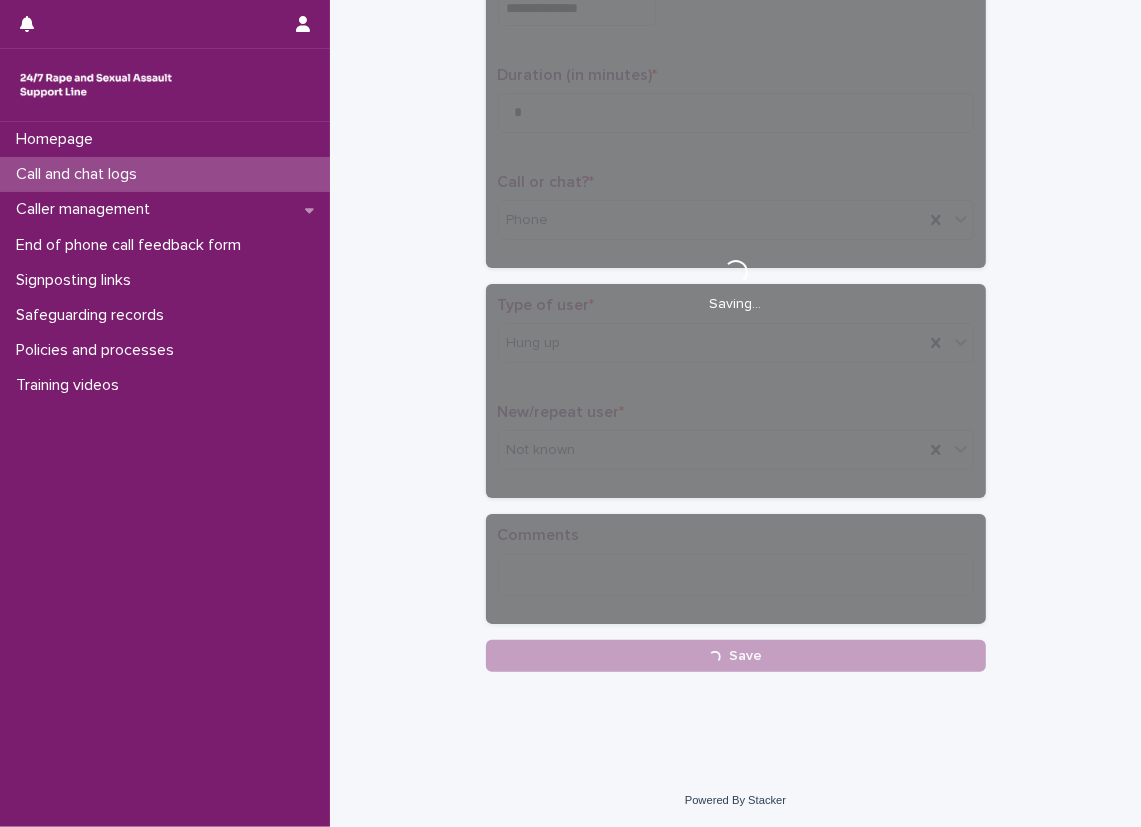 click on "**********" at bounding box center [735, 255] 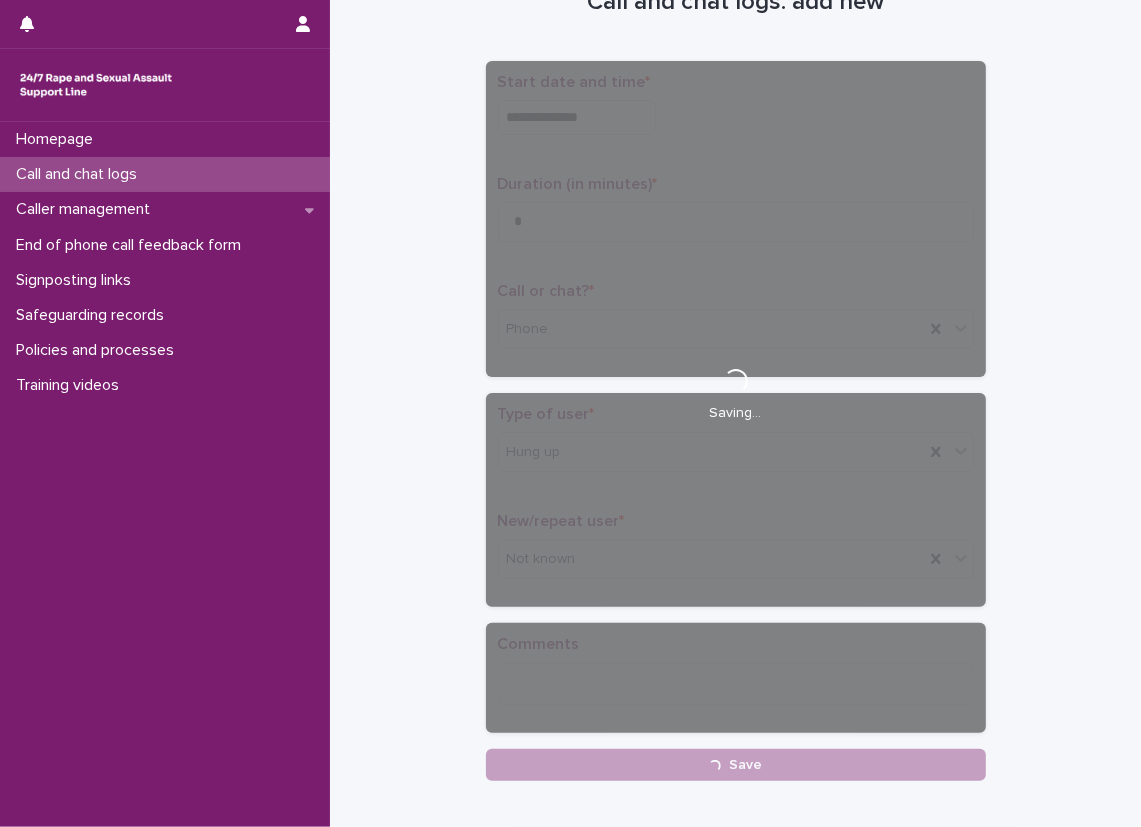 scroll, scrollTop: 100, scrollLeft: 0, axis: vertical 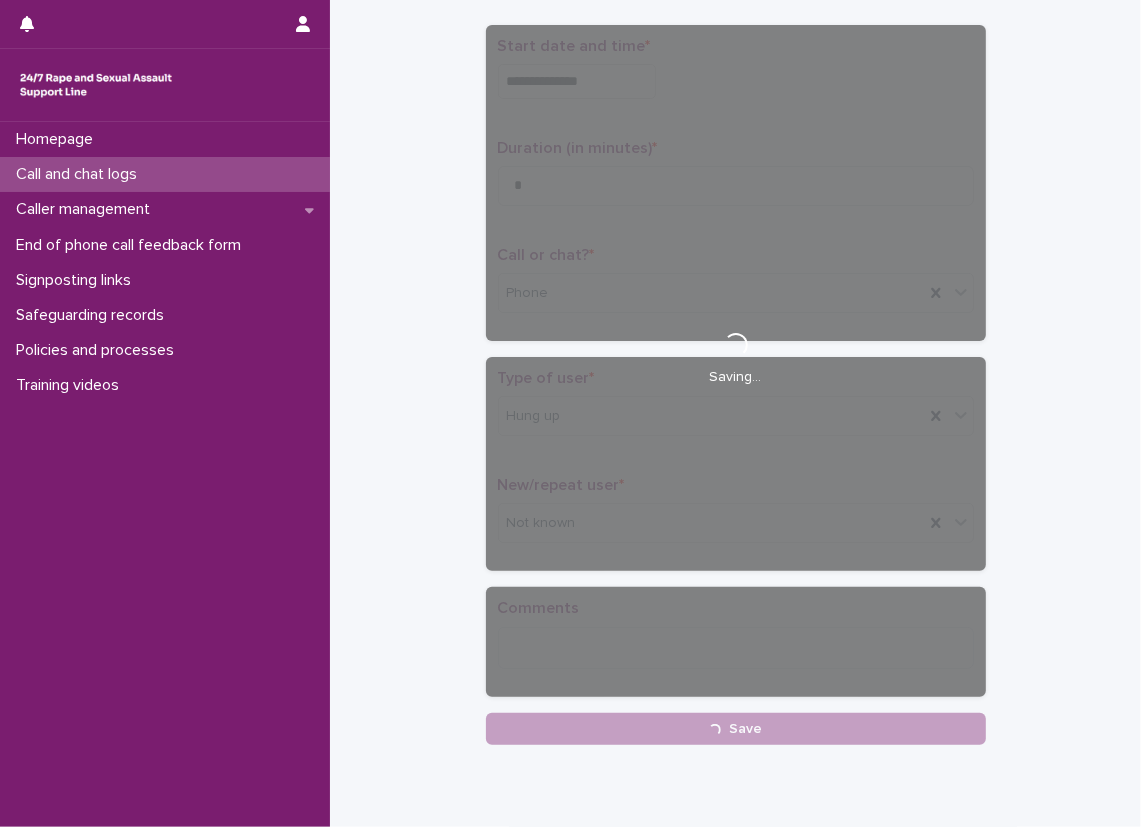 click on "**********" at bounding box center (735, 328) 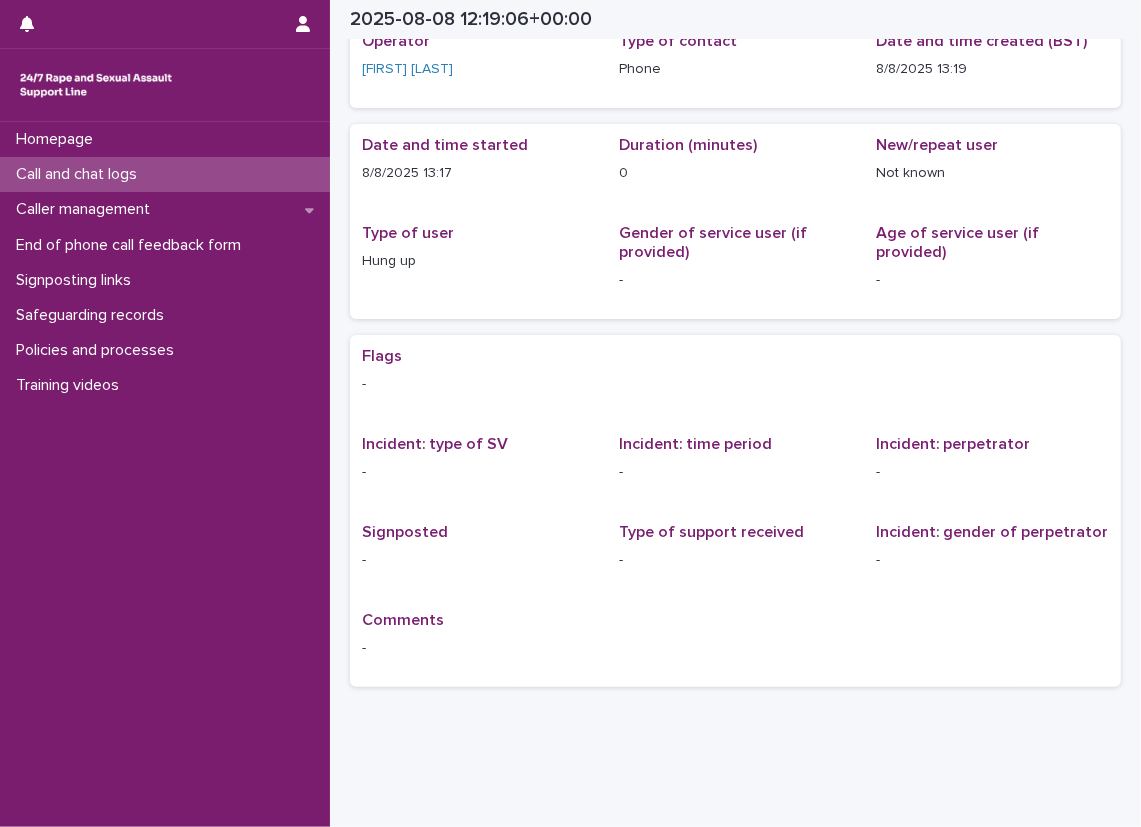 scroll, scrollTop: 0, scrollLeft: 0, axis: both 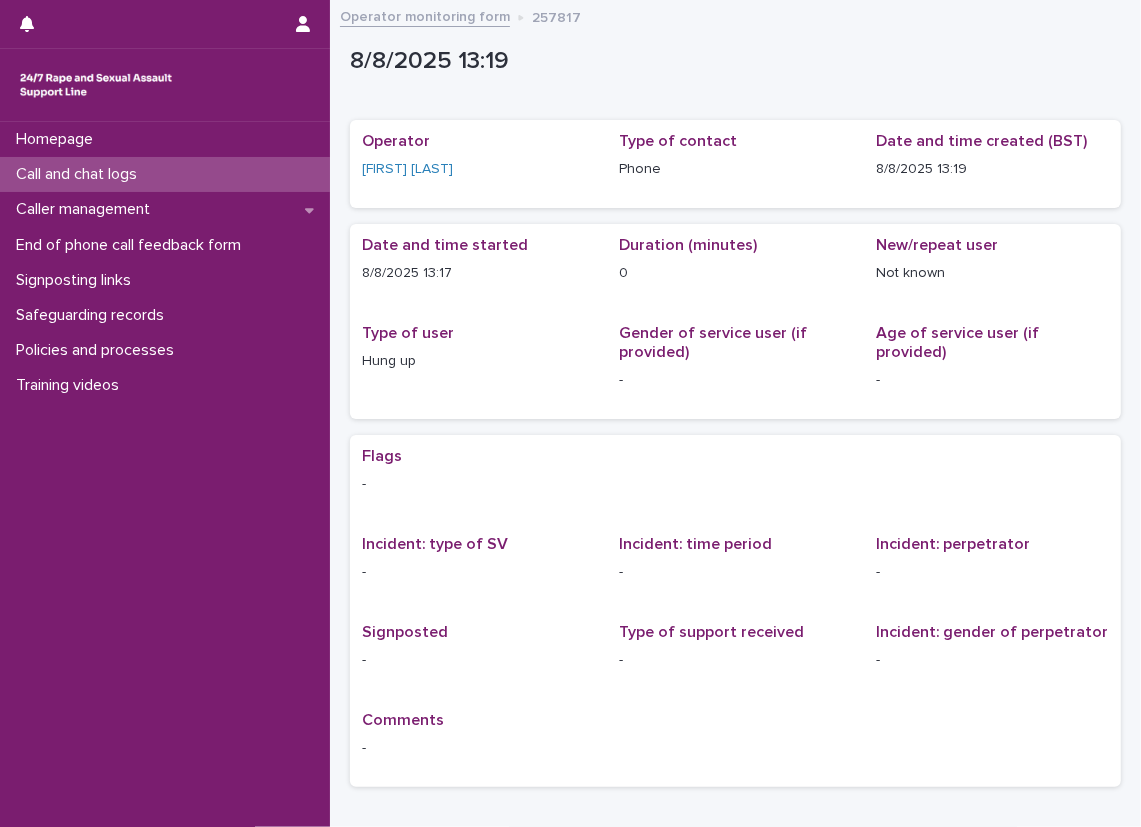 click on "Call and chat logs" at bounding box center (165, 174) 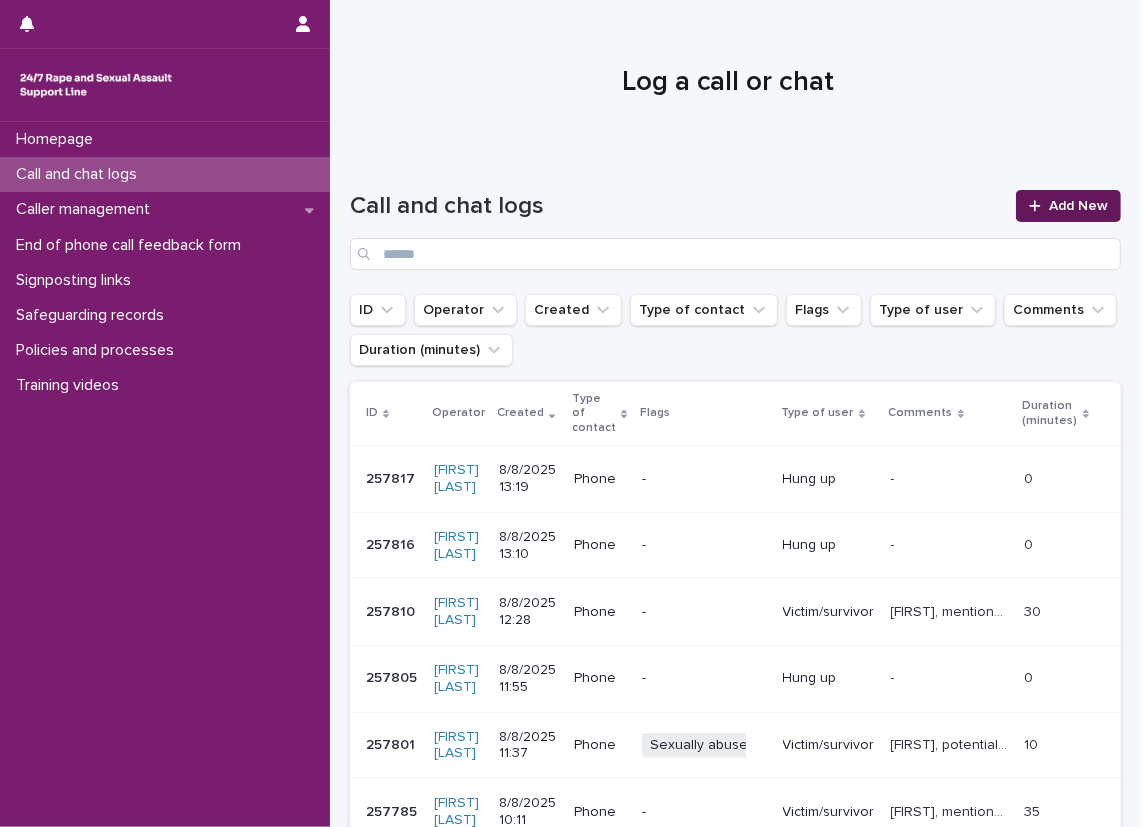 click on "Add New" at bounding box center (1068, 206) 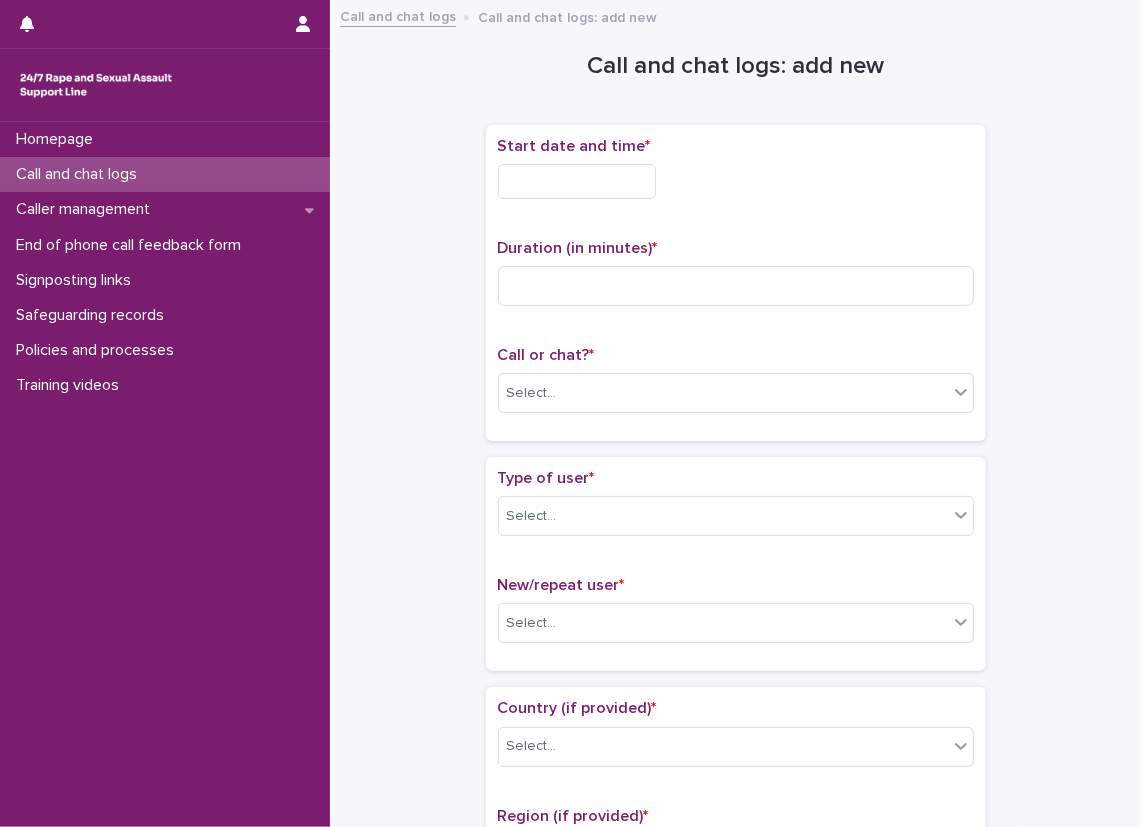 click on "Start date and time *" at bounding box center (736, 176) 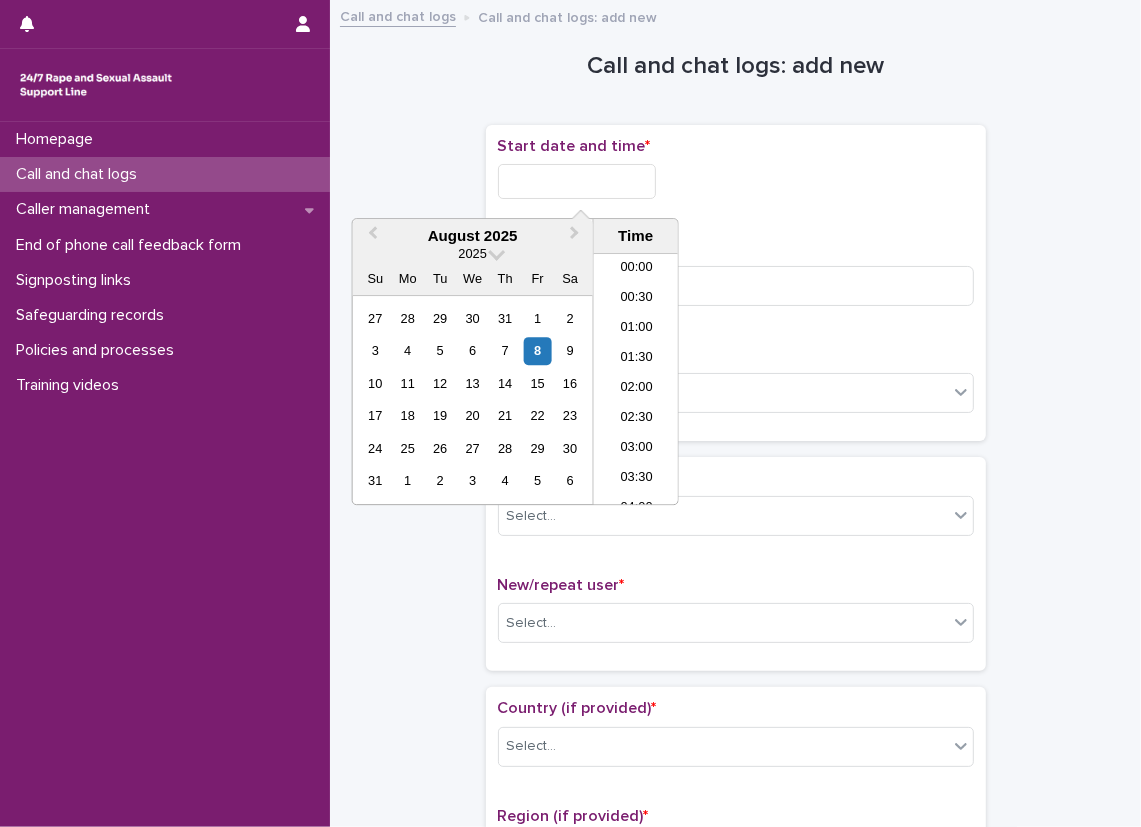 scroll, scrollTop: 670, scrollLeft: 0, axis: vertical 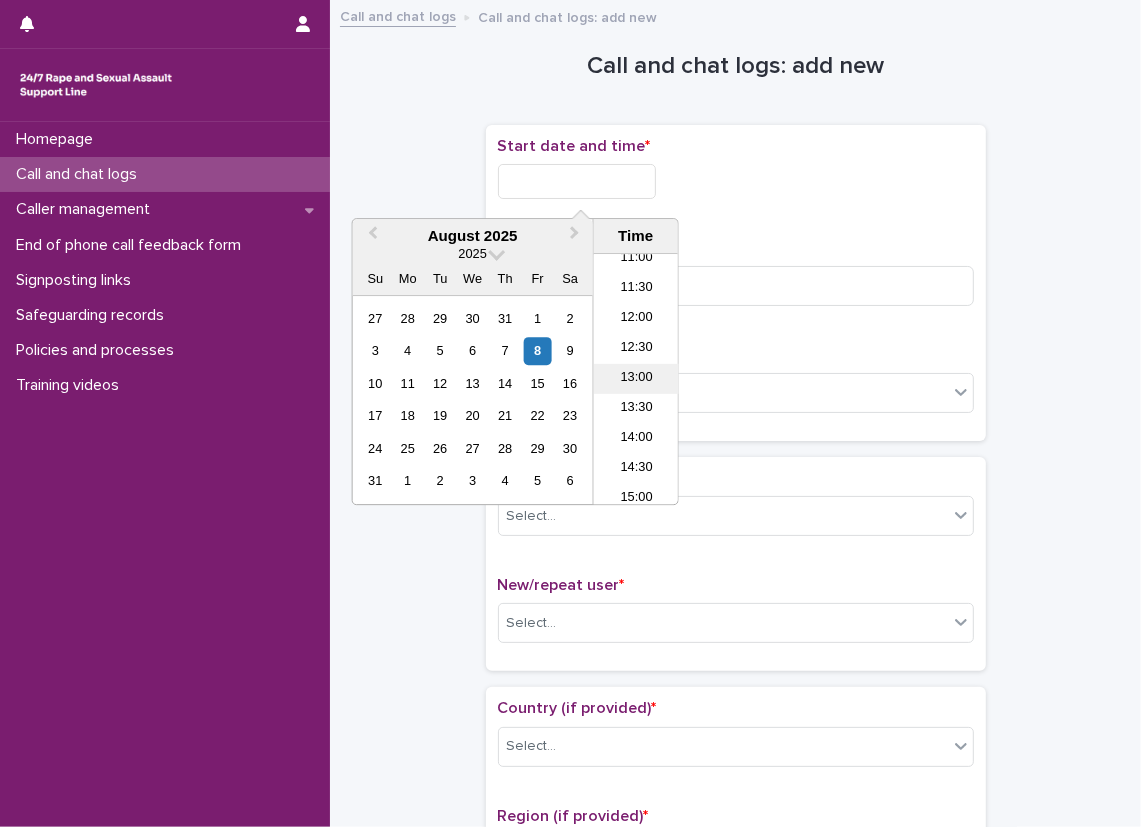 click on "13:00" at bounding box center [636, 379] 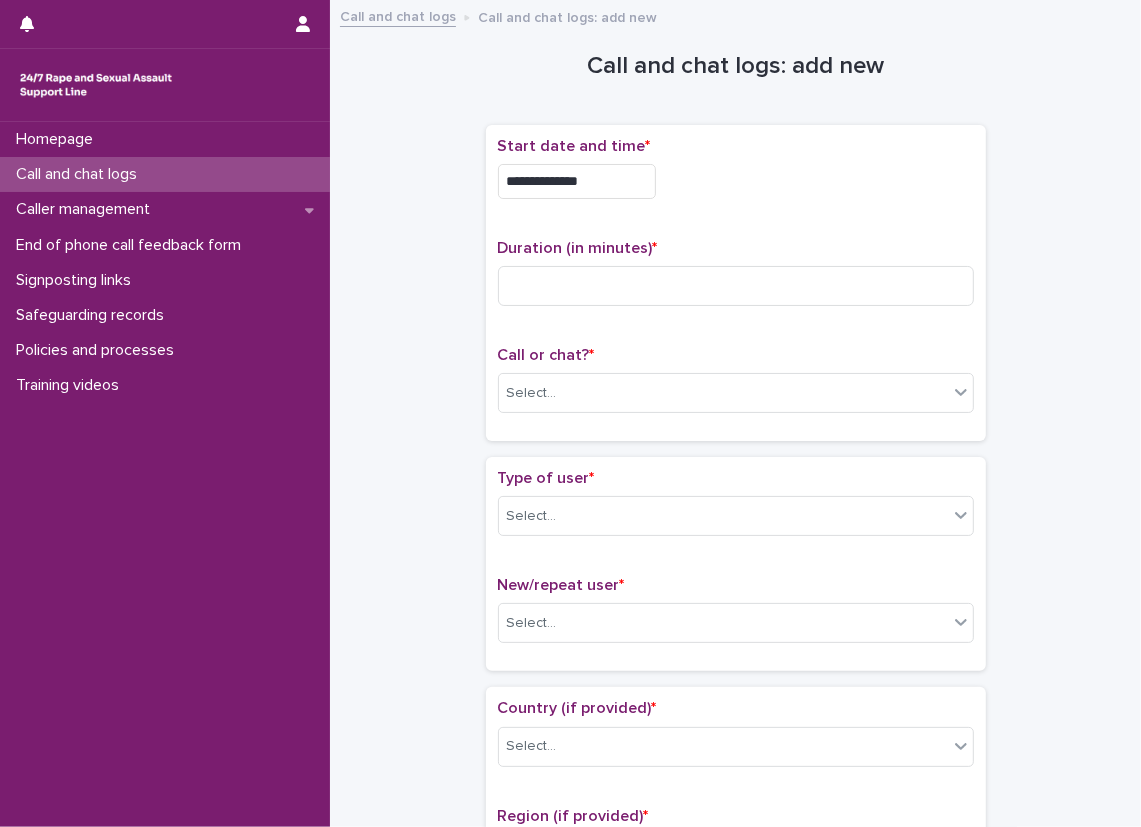 click on "**********" at bounding box center (577, 181) 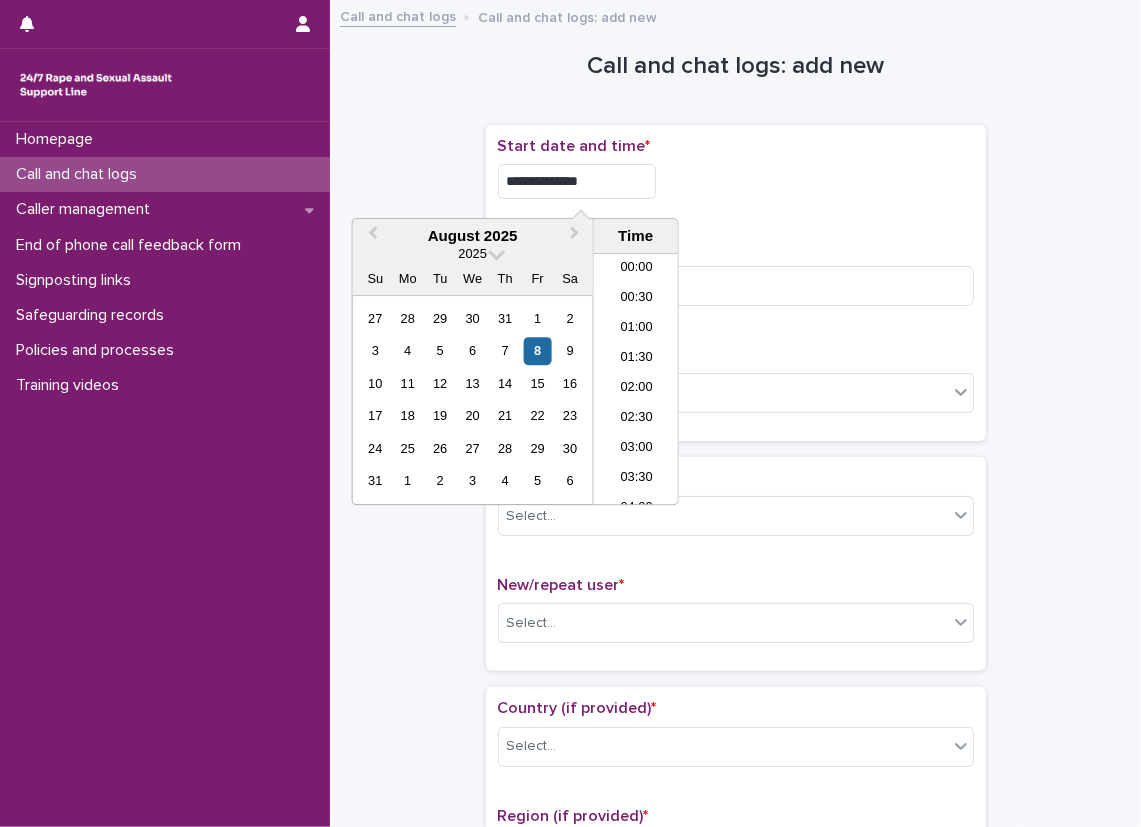 scroll, scrollTop: 670, scrollLeft: 0, axis: vertical 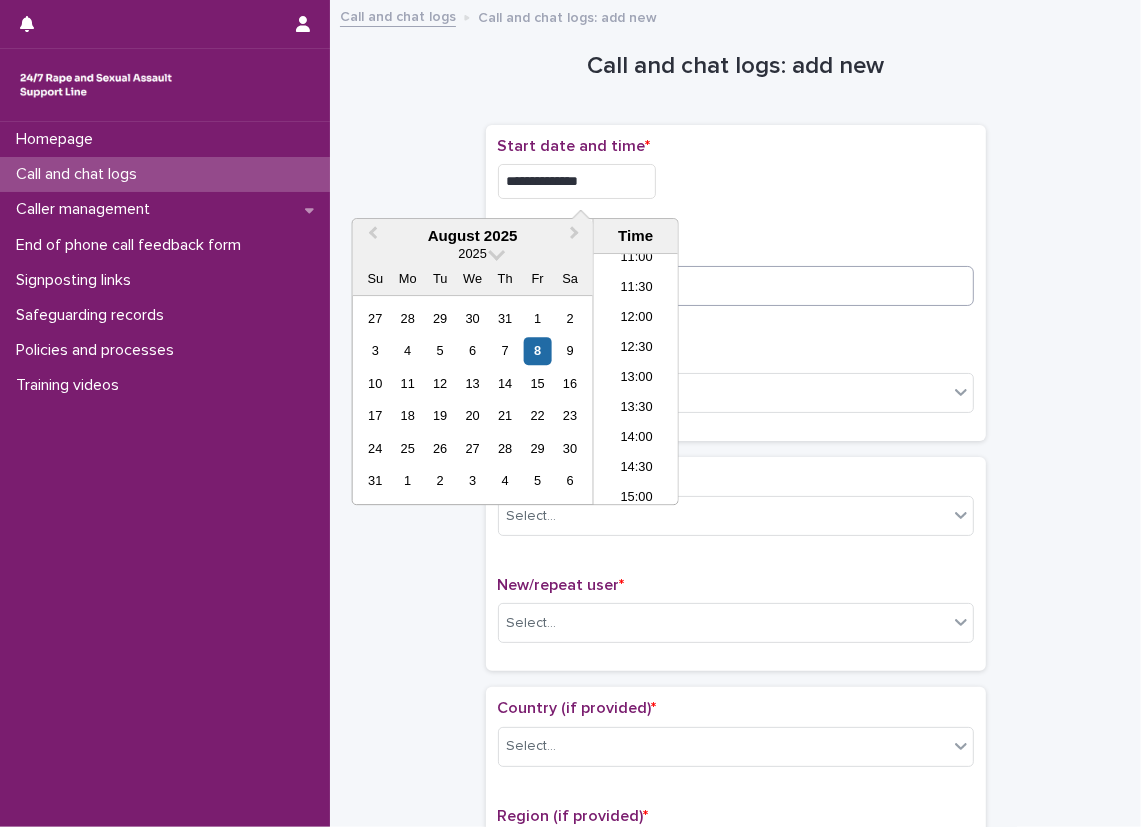 type on "**********" 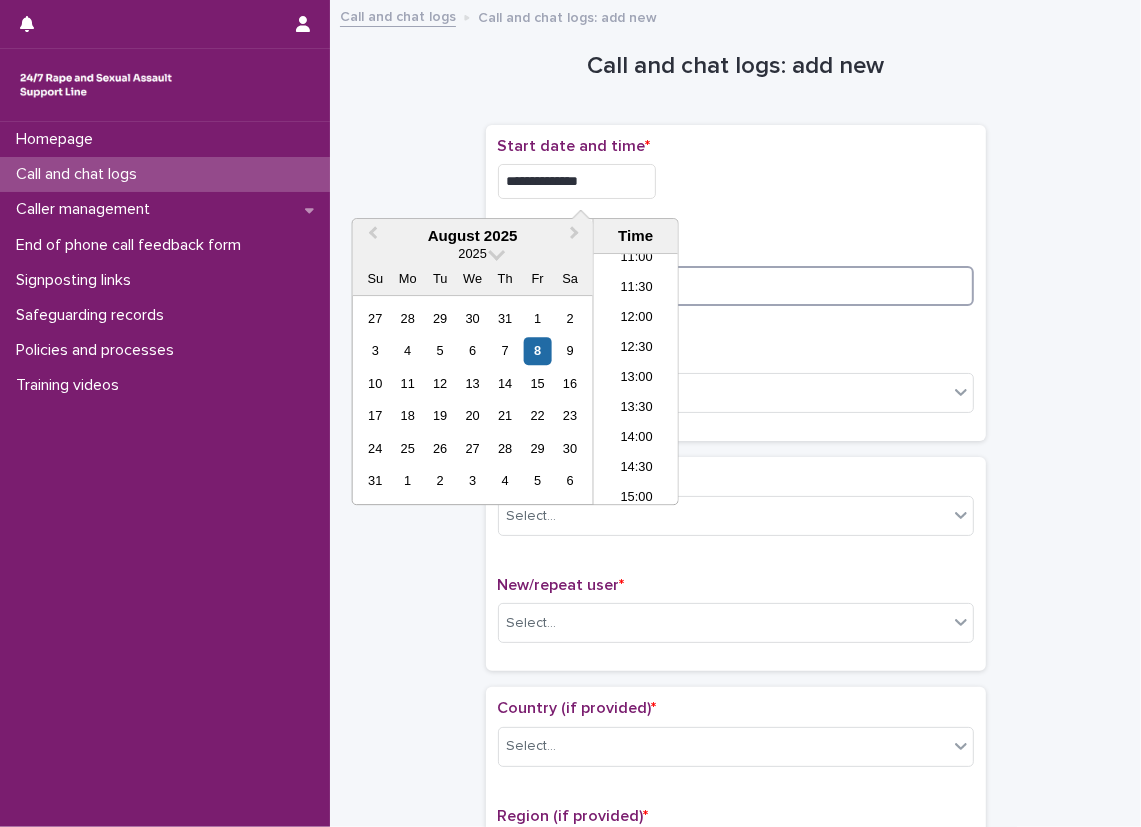 click at bounding box center (736, 286) 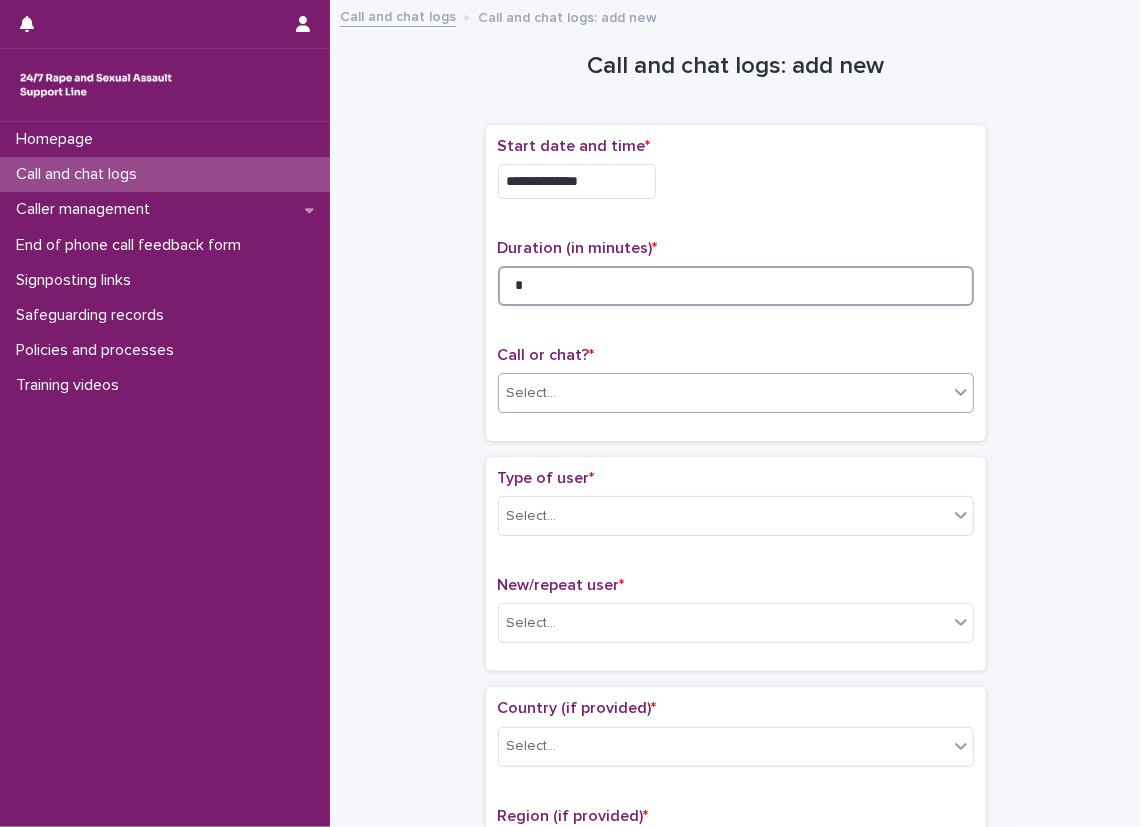 type on "*" 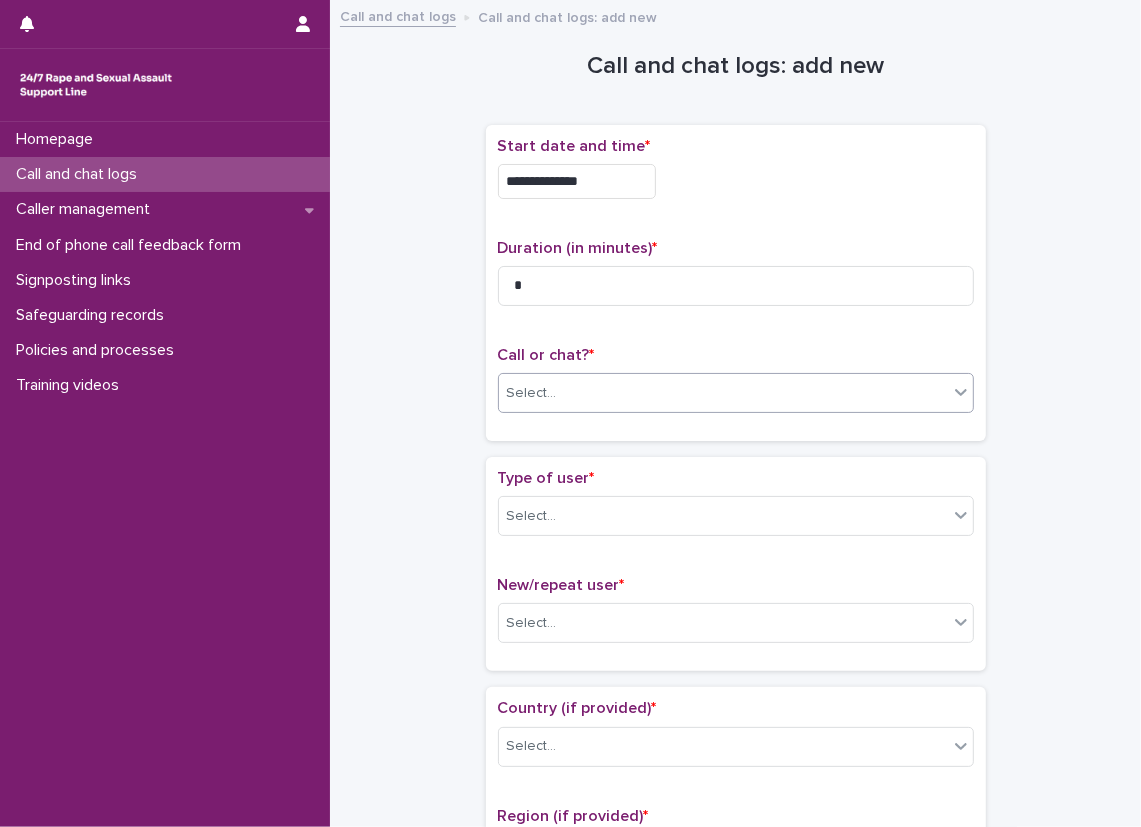 click on "Select..." at bounding box center (723, 393) 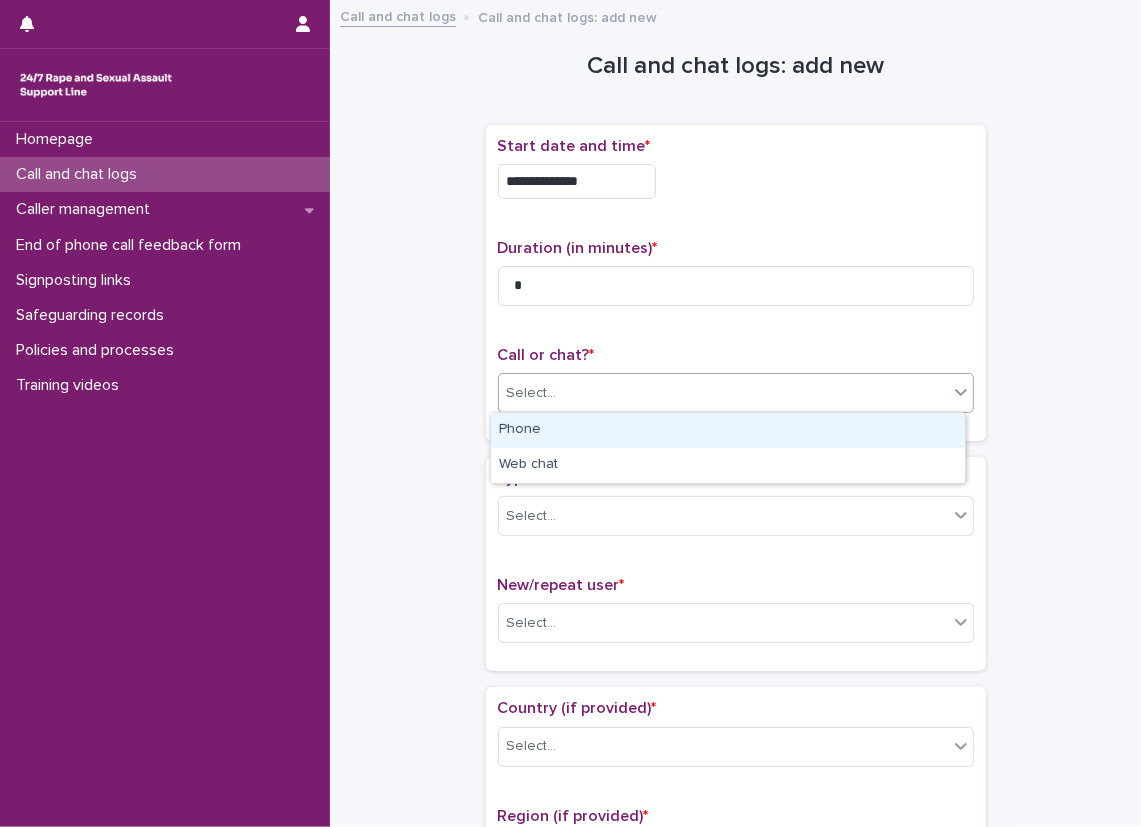 click on "Phone" at bounding box center [728, 430] 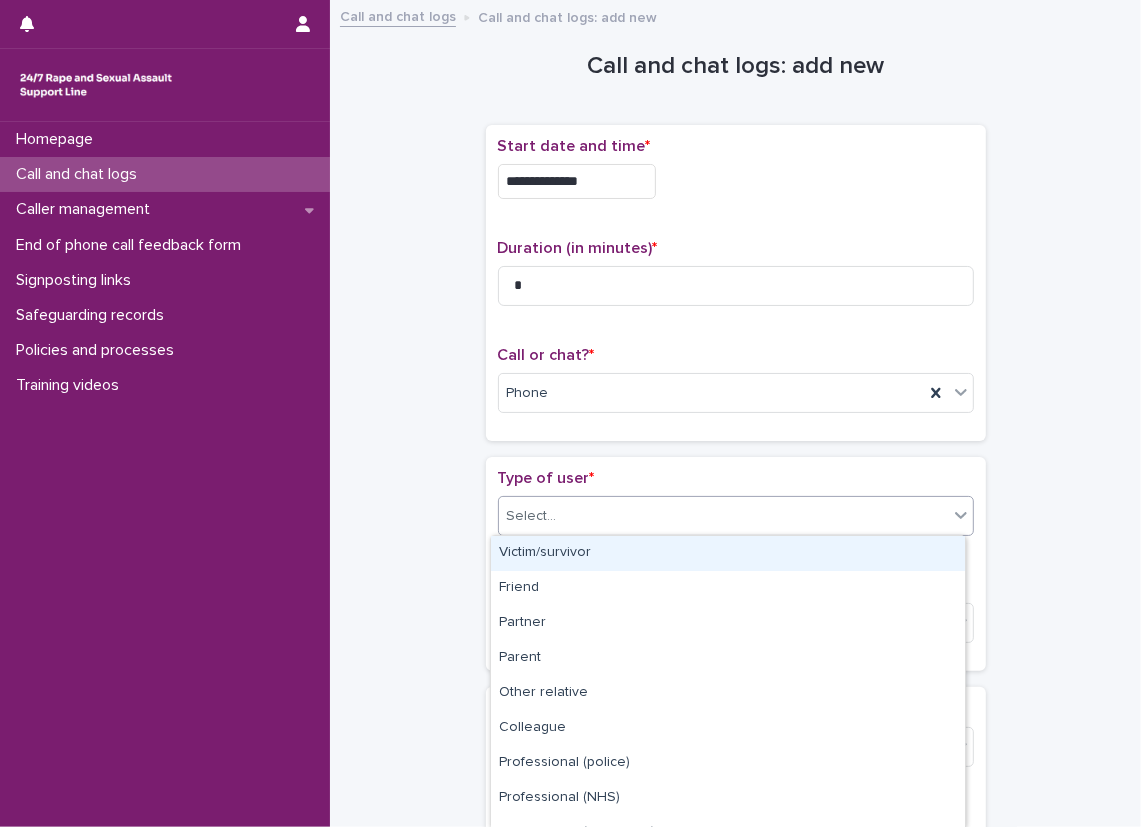 click on "Select..." at bounding box center (723, 516) 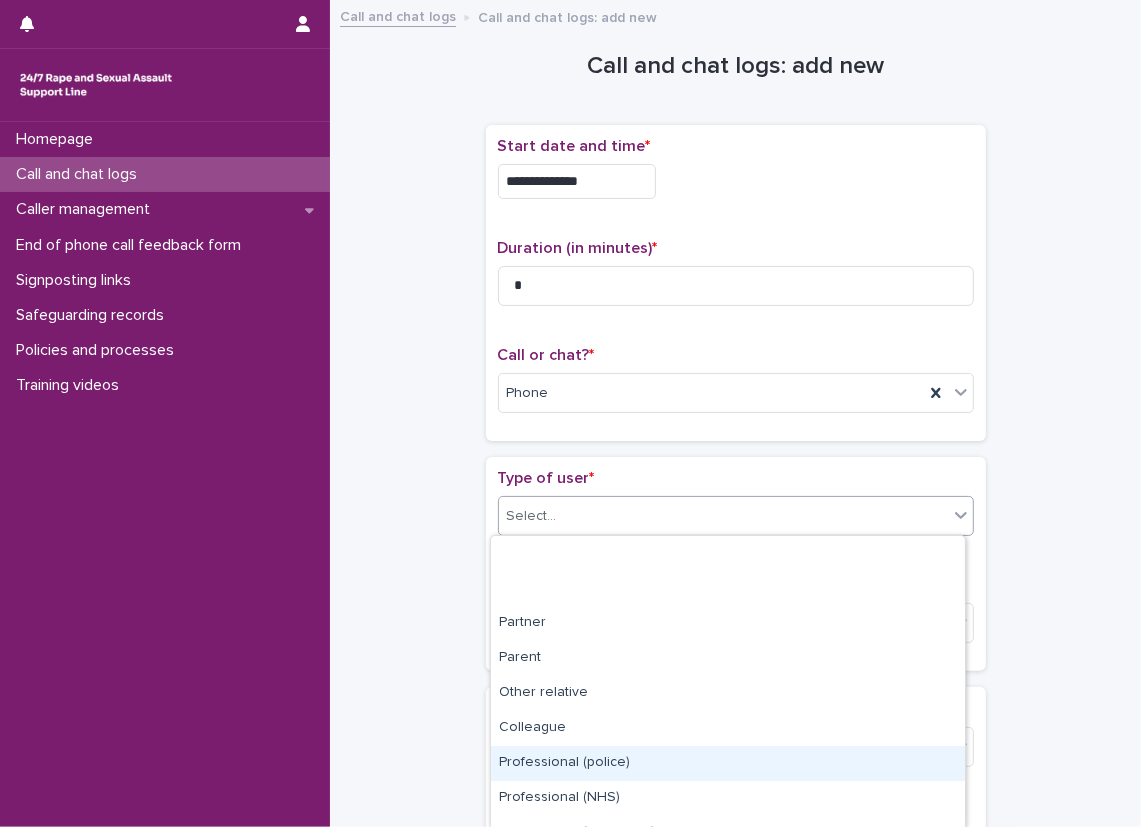 scroll, scrollTop: 233, scrollLeft: 0, axis: vertical 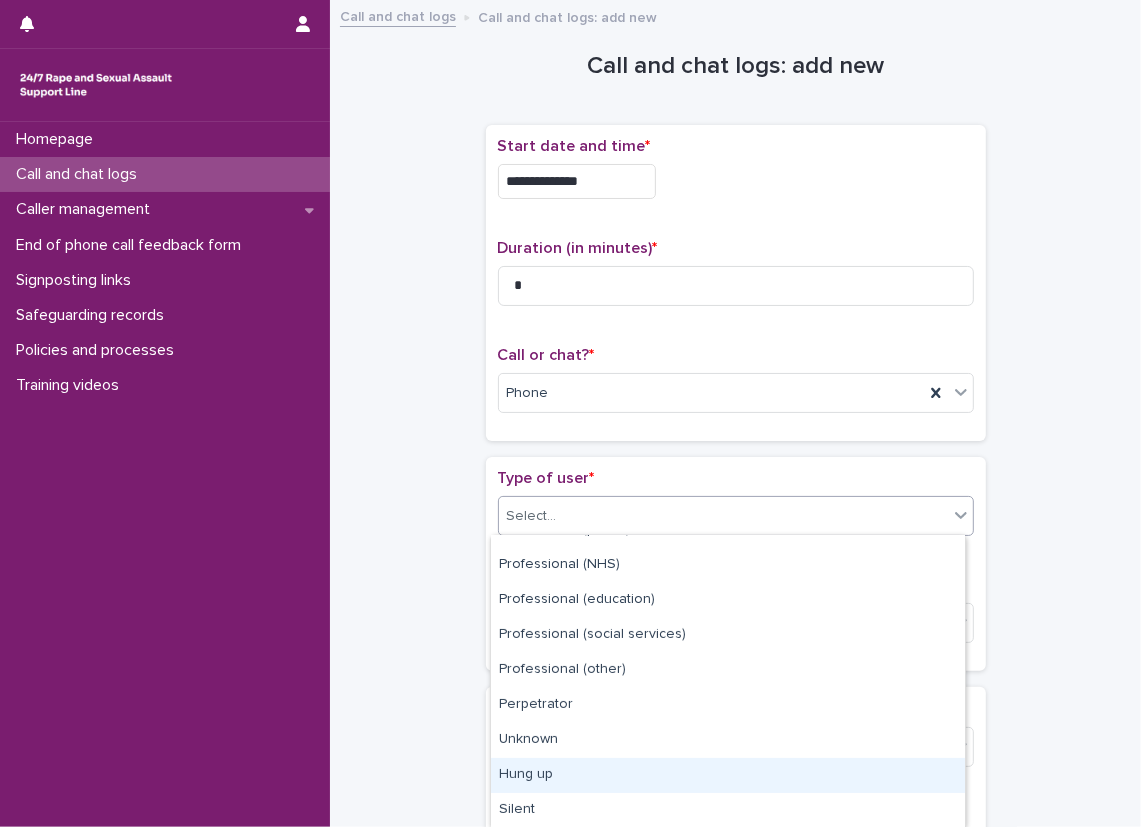 click on "Hung up" at bounding box center (728, 775) 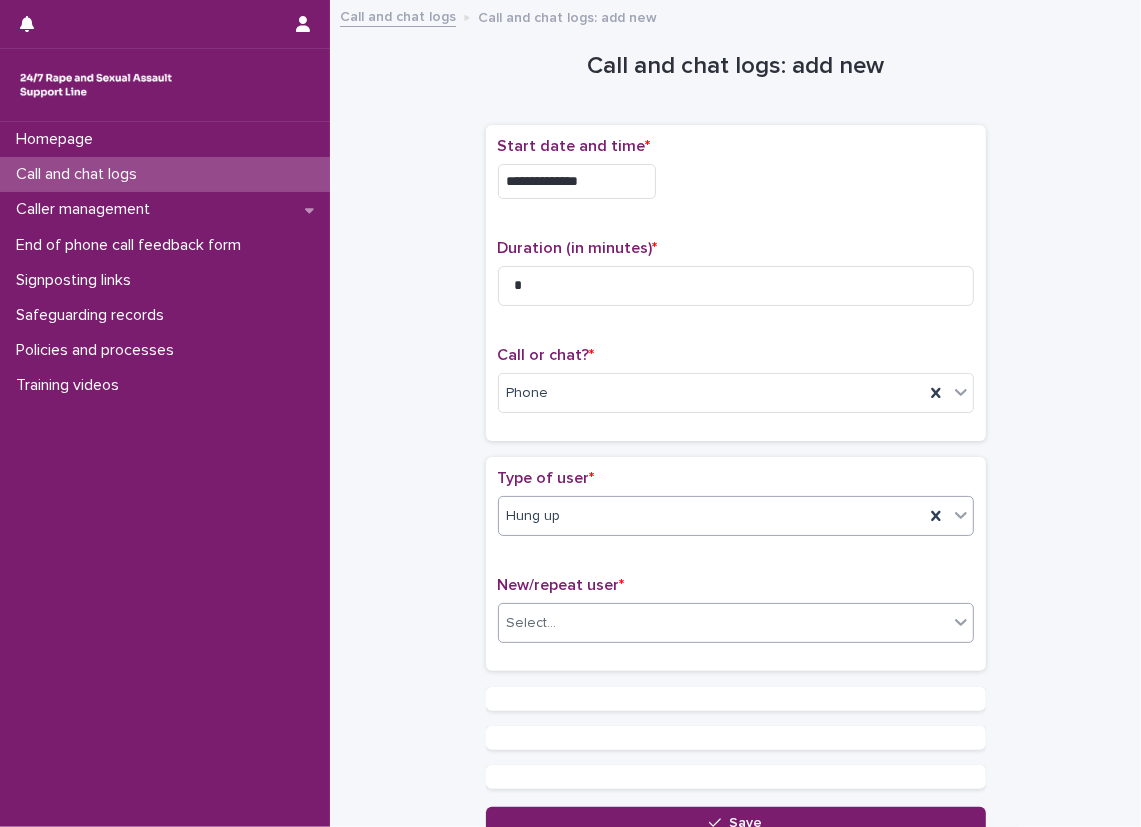click on "Select..." at bounding box center (723, 623) 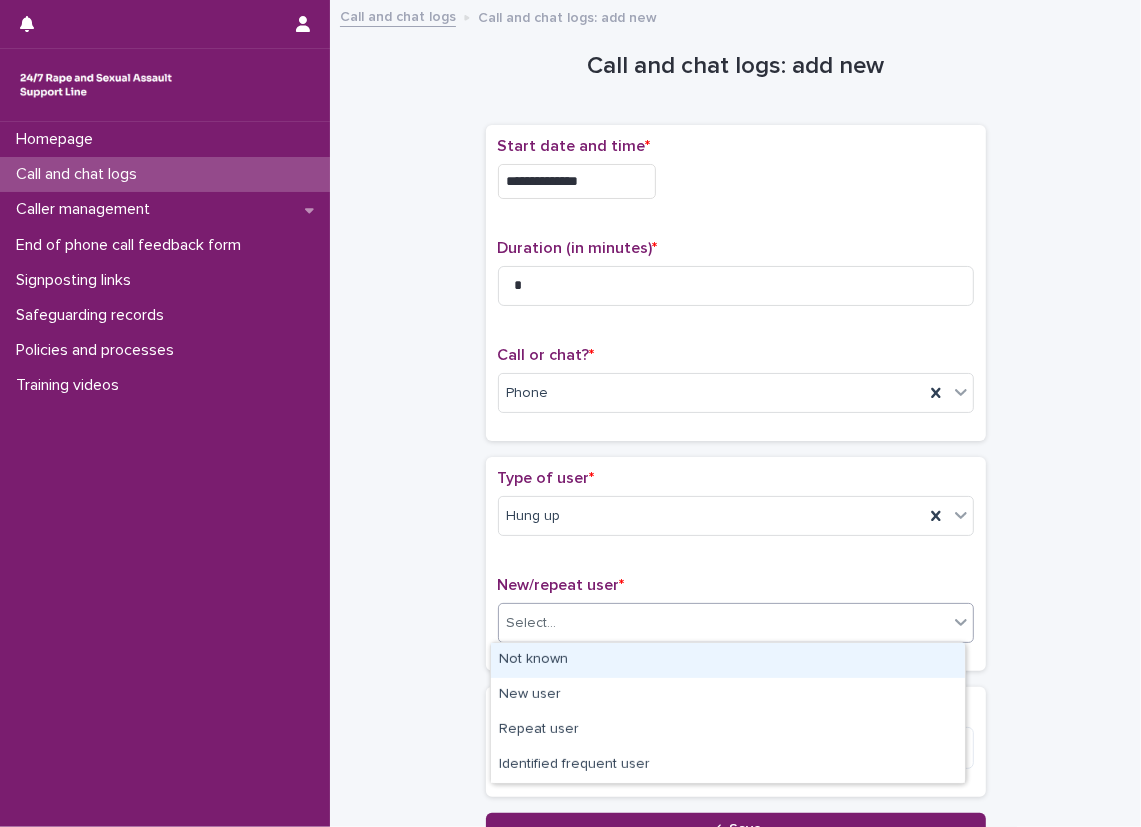 click on "Not known" at bounding box center [728, 660] 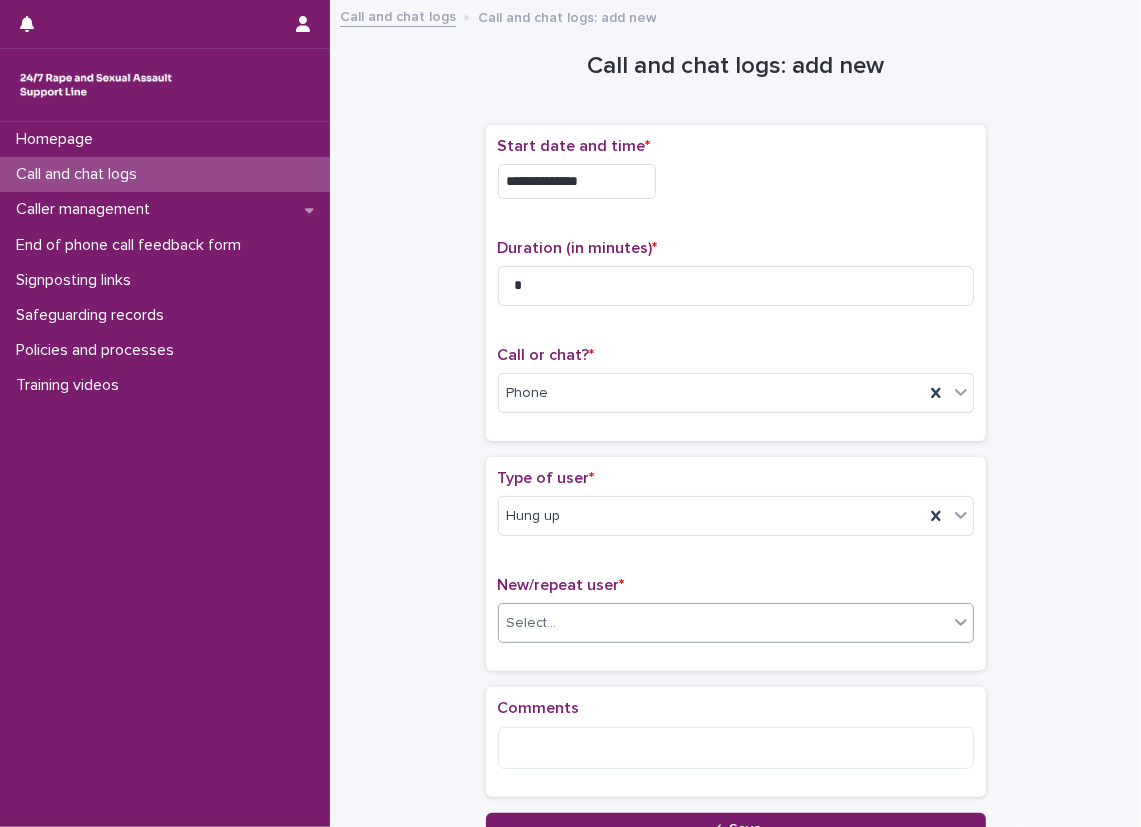 click on "Loading... Saving… Type of user * Hung up New/repeat user *   option Not known, selected.     0 results available. Select is focused ,type to refine list, press Down to open the menu,  Select..." at bounding box center (736, 572) 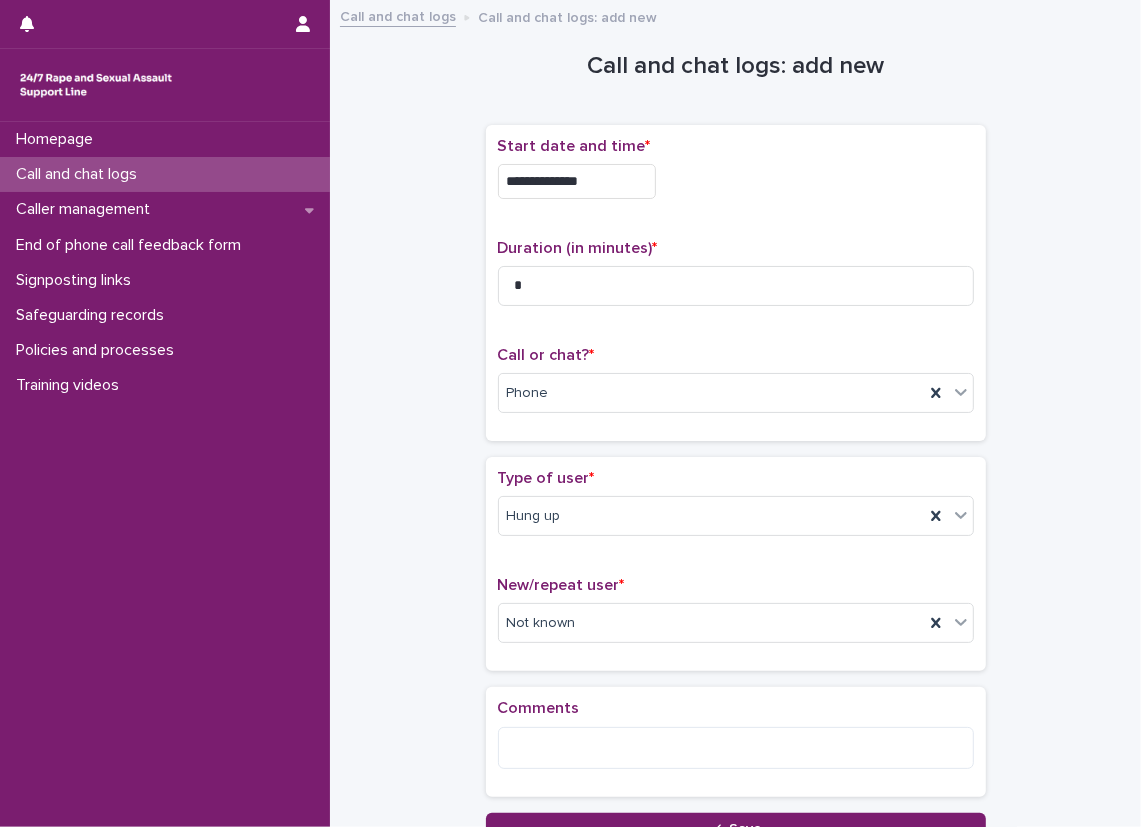 scroll, scrollTop: 100, scrollLeft: 0, axis: vertical 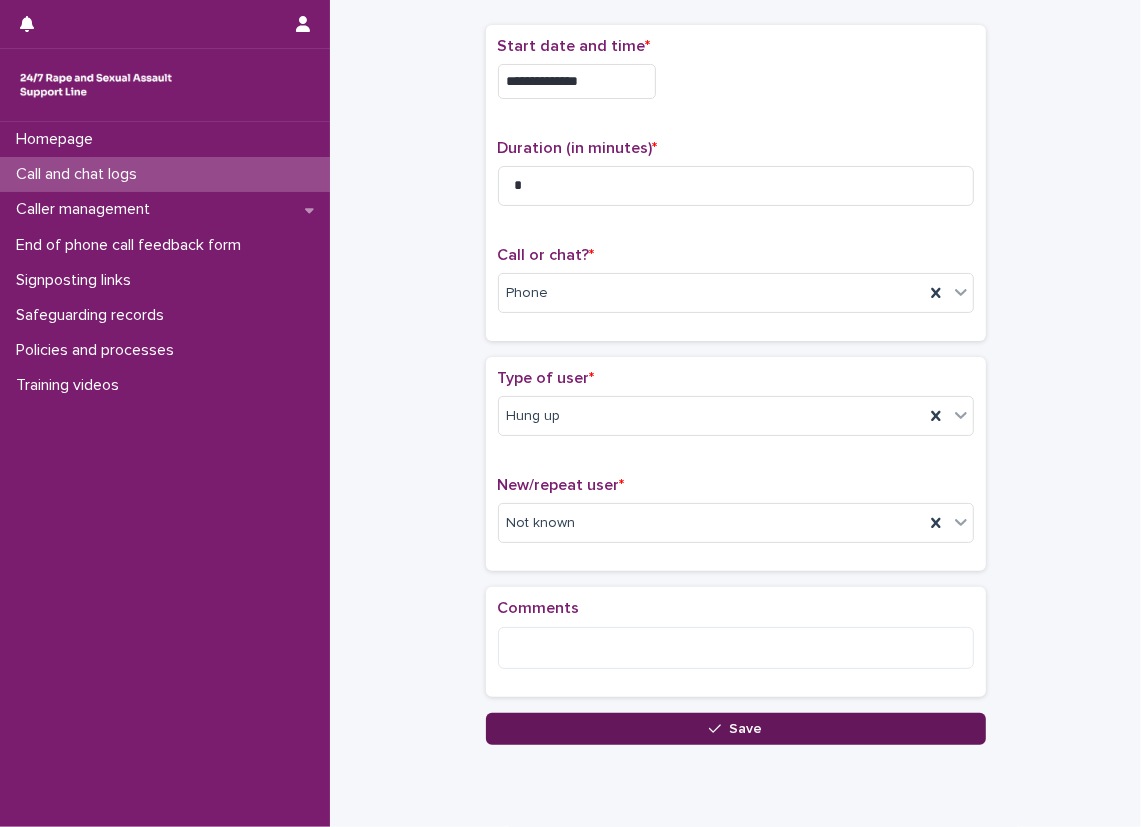 click on "Save" at bounding box center [736, 729] 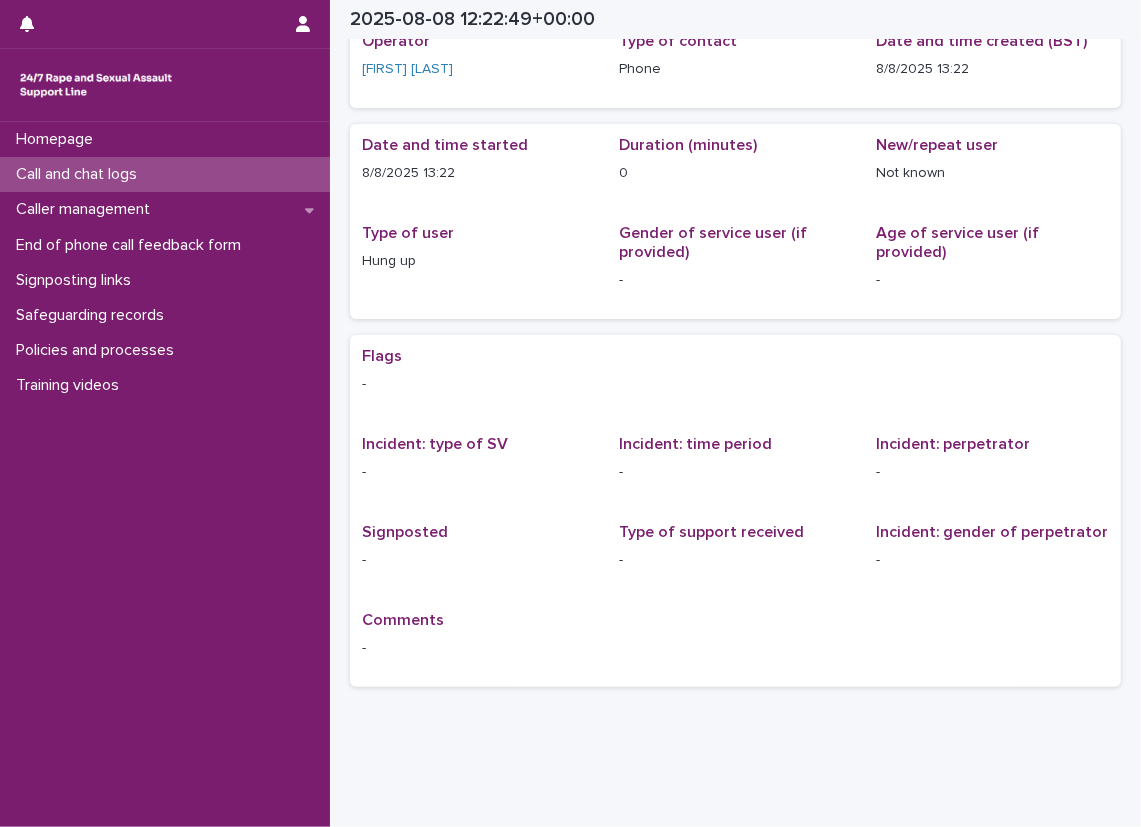 scroll, scrollTop: 0, scrollLeft: 0, axis: both 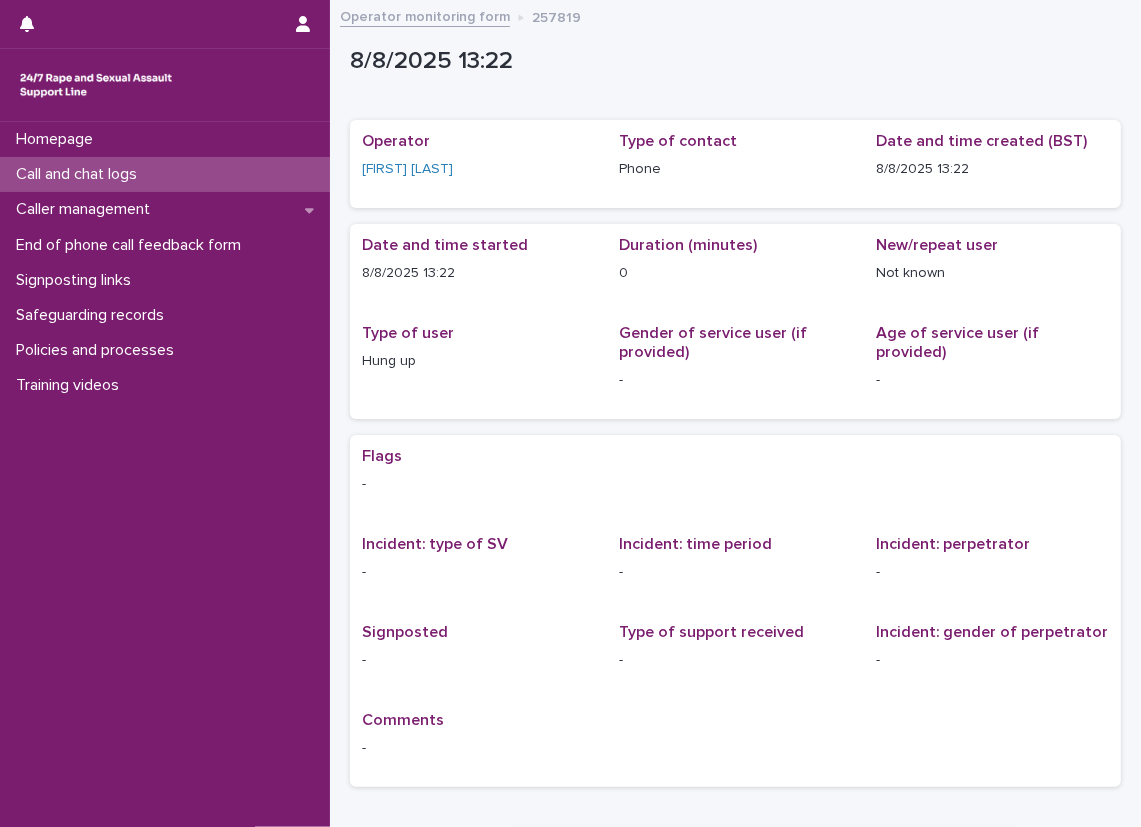 click on "Call and chat logs" at bounding box center [165, 174] 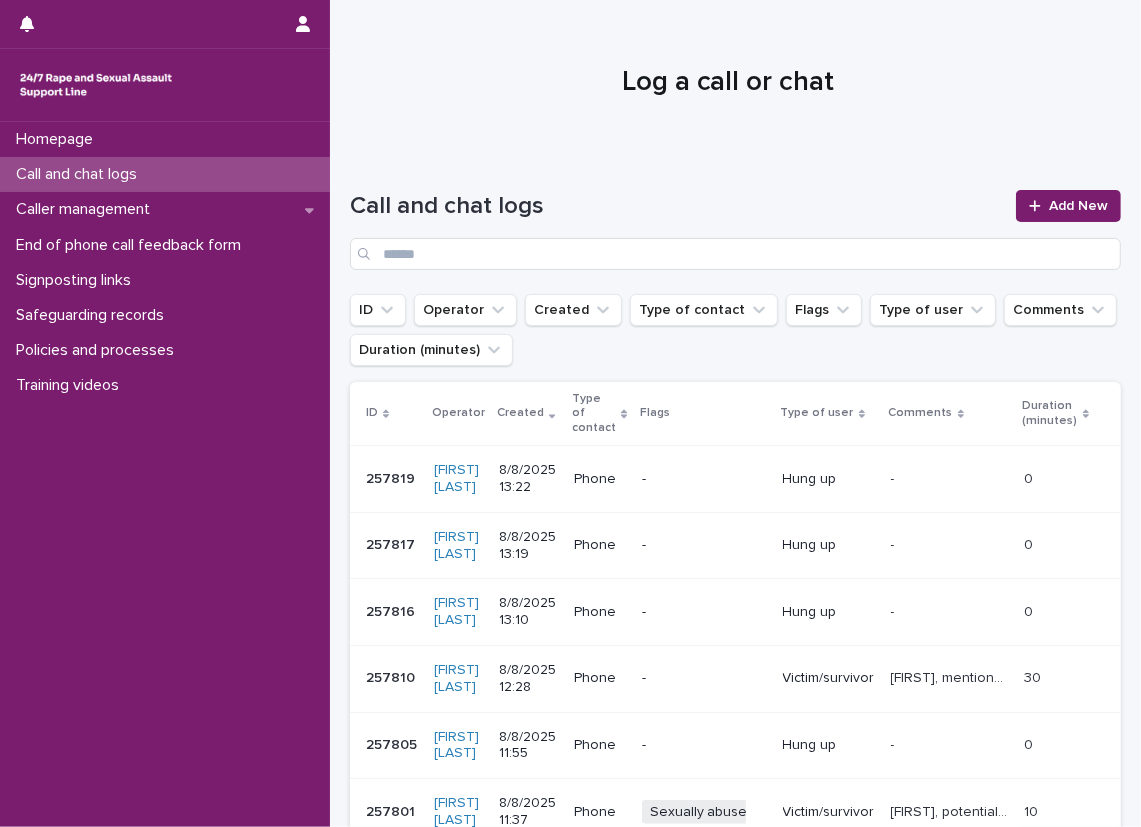click on "Loading... Saving… Loading... Saving… Call and chat logs Add New ID Operator Created Type of contact Flags Type of user Comments Duration (minutes) ID Operator Created Type of contact Flags Type of user Comments Duration (minutes) 257819 257819   [FIRST] [LAST]   [DATE] [TIME] Phone - Hung up - -   0 0   257817 257817   [FIRST] [LAST]   [DATE] [TIME] Phone - Hung up - -   0 0   257816 257816   [FIRST] [LAST]   [DATE] [TIME] Phone - Hung up - -   0 0   257810 257810   [FIRST] [LAST]   [DATE] [TIME] Phone - Victim/survivor [FIRST], mentioned experiencing sexual violence and talked about the impacts, explored thoughts and feelings and operator gave emotional support, discussed work, medical problems, ISVA services and reporting. [FIRST], mentioned experiencing sexual violence and talked about the impacts, explored thoughts and feelings and operator gave emotional support, discussed work, medical problems, ISVA services and reporting.   30 30   257805 257805   [FIRST] [LAST]   [DATE] [TIME] Phone - Hung up - -" at bounding box center (735, 716) 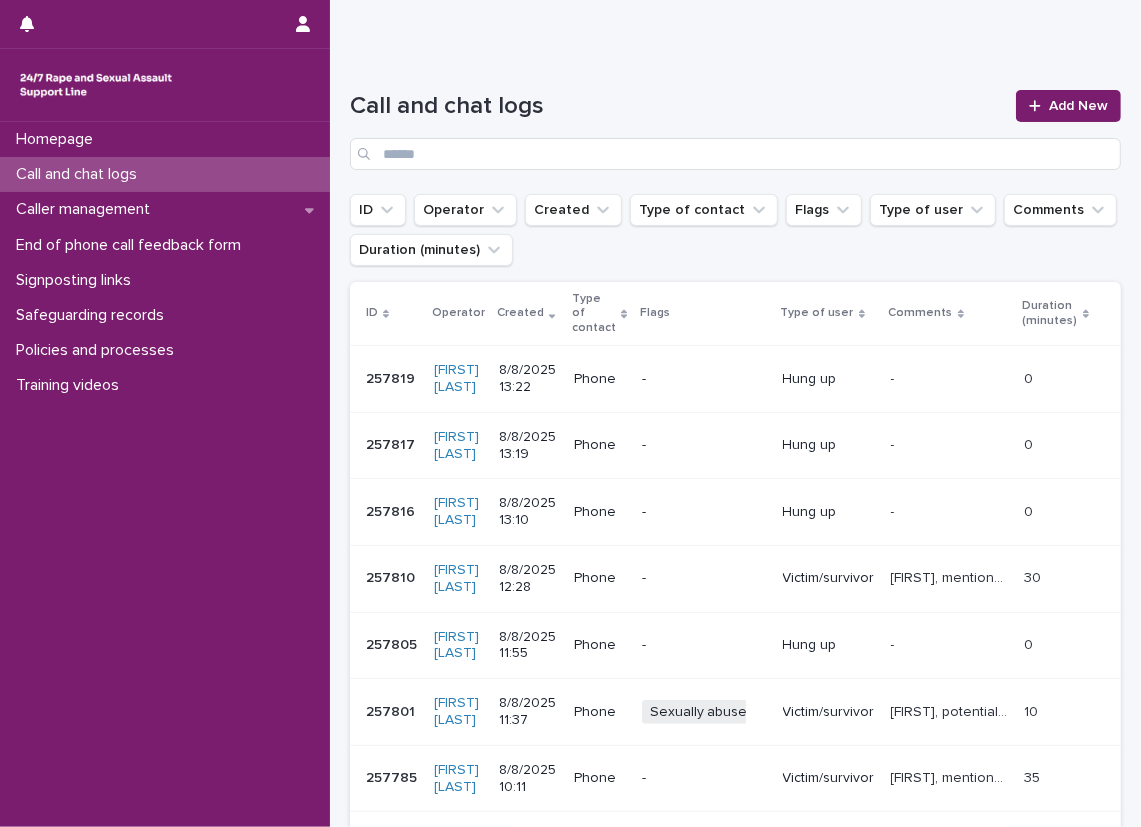 click on "Loading... Saving… Loading... Saving… Call and chat logs Add New ID Operator Created Type of contact Flags Type of user Comments Duration (minutes) ID Operator Created Type of contact Flags Type of user Comments Duration (minutes) 257819 257819   [FIRST] [LAST]   [DATE] [TIME] Phone - Hung up - -   0 0   257817 257817   [FIRST] [LAST]   [DATE] [TIME] Phone - Hung up - -   0 0   257816 257816   [FIRST] [LAST]   [DATE] [TIME] Phone - Hung up - -   0 0   257810 257810   [FIRST] [LAST]   [DATE] [TIME] Phone - Victim/survivor [FIRST], mentioned experiencing sexual violence and talked about the impacts, explored thoughts and feelings and operator gave emotional support, discussed work, medical problems, ISVA services and reporting. [FIRST], mentioned experiencing sexual violence and talked about the impacts, explored thoughts and feelings and operator gave emotional support, discussed work, medical problems, ISVA services and reporting.   30 30   257805 257805   [FIRST] [LAST]   [DATE] [TIME] Phone - Hung up - -" at bounding box center (735, 616) 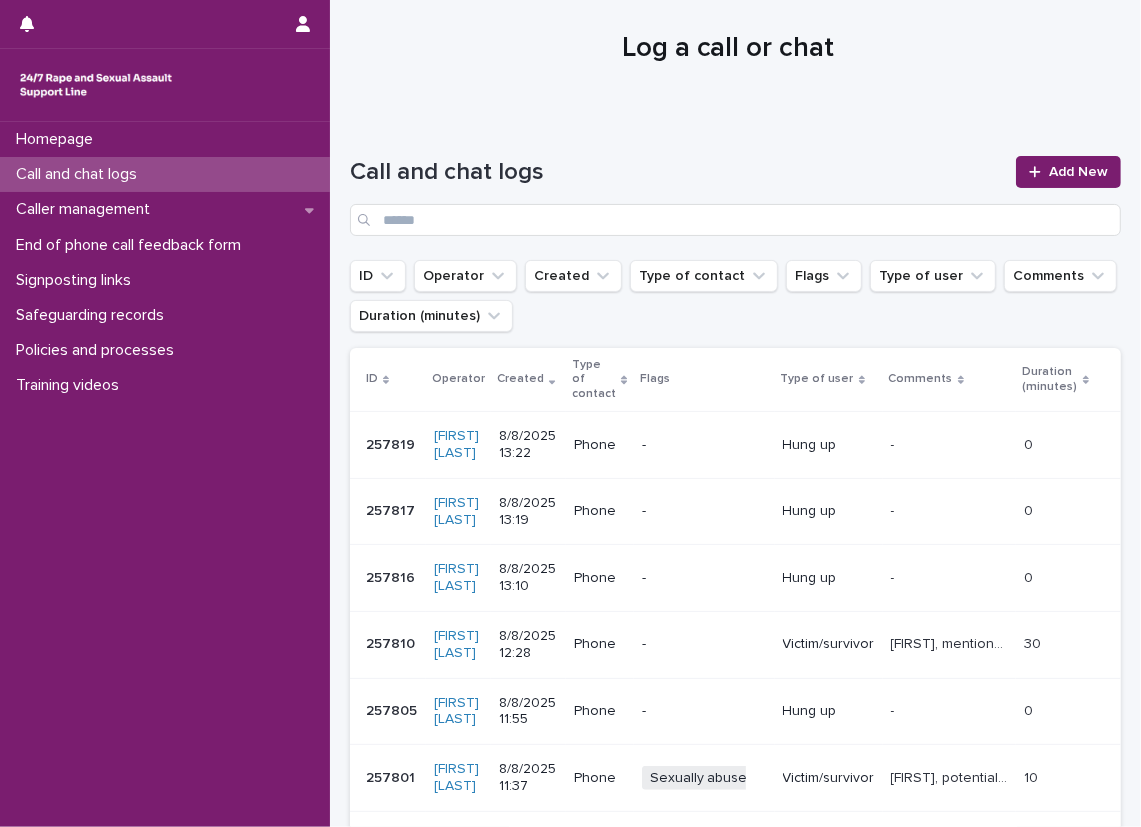 scroll, scrollTop: 0, scrollLeft: 0, axis: both 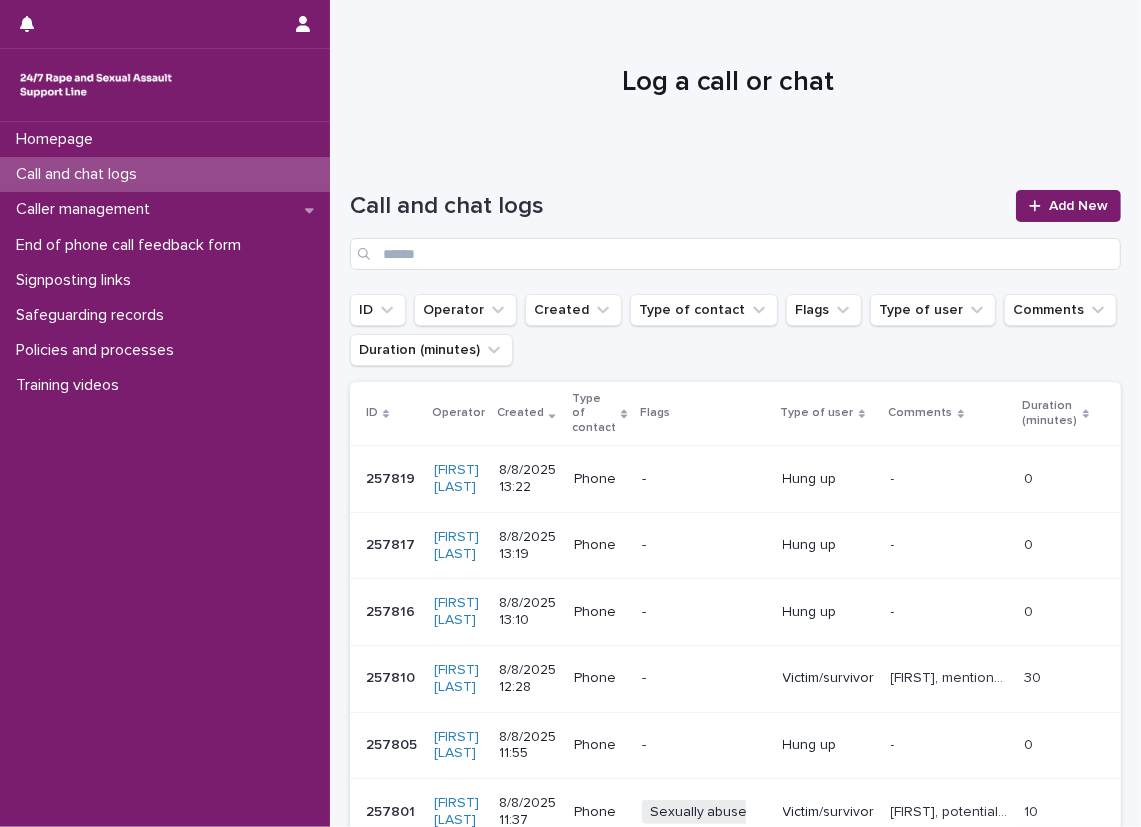 click on "Loading... Saving… Loading... Saving… Call and chat logs Add New ID Operator Created Type of contact Flags Type of user Comments Duration (minutes) ID Operator Created Type of contact Flags Type of user Comments Duration (minutes) 257819 257819   [FIRST] [LAST]   [DATE] [TIME] Phone - Hung up - -   0 0   257817 257817   [FIRST] [LAST]   [DATE] [TIME] Phone - Hung up - -   0 0   257816 257816   [FIRST] [LAST]   [DATE] [TIME] Phone - Hung up - -   0 0   257810 257810   [FIRST] [LAST]   [DATE] [TIME] Phone - Victim/survivor [FIRST], mentioned experiencing sexual violence and talked about the impacts, explored thoughts and feelings and operator gave emotional support, discussed work, medical problems, ISVA services and reporting. [FIRST], mentioned experiencing sexual violence and talked about the impacts, explored thoughts and feelings and operator gave emotional support, discussed work, medical problems, ISVA services and reporting.   30 30   257805 257805   [FIRST] [LAST]   [DATE] [TIME] Phone - Hung up - -" at bounding box center [735, 716] 